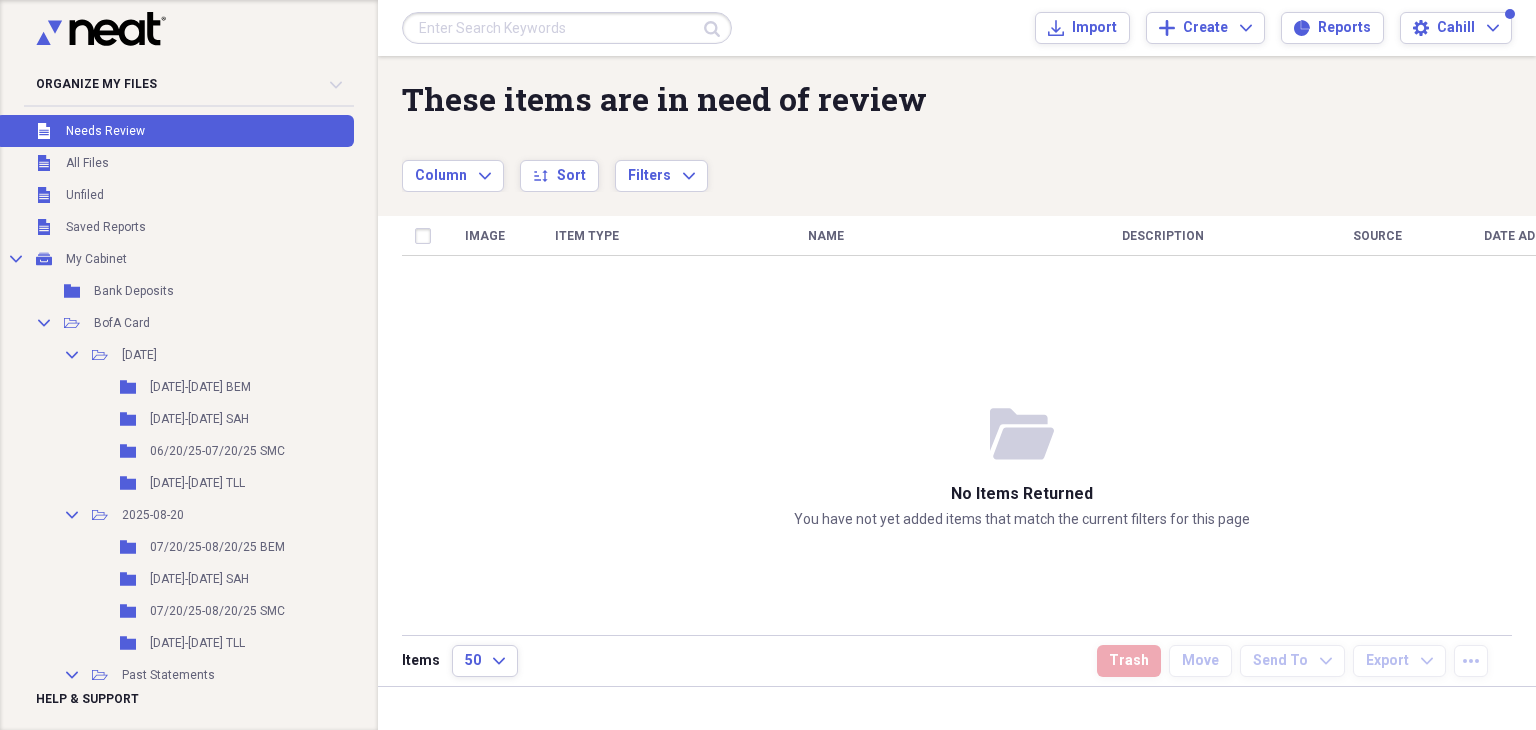 scroll, scrollTop: 0, scrollLeft: 0, axis: both 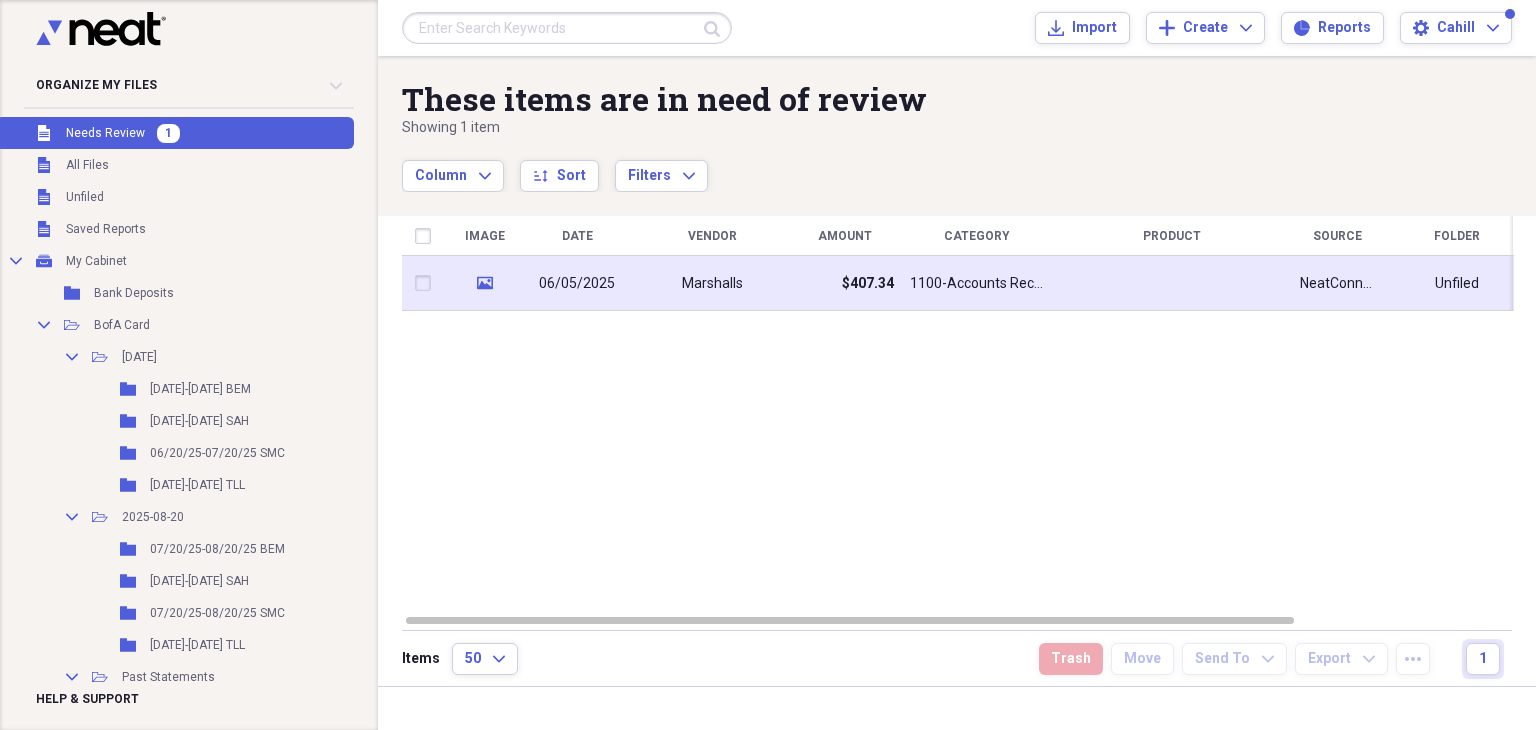 click on "06/05/2025" at bounding box center (577, 284) 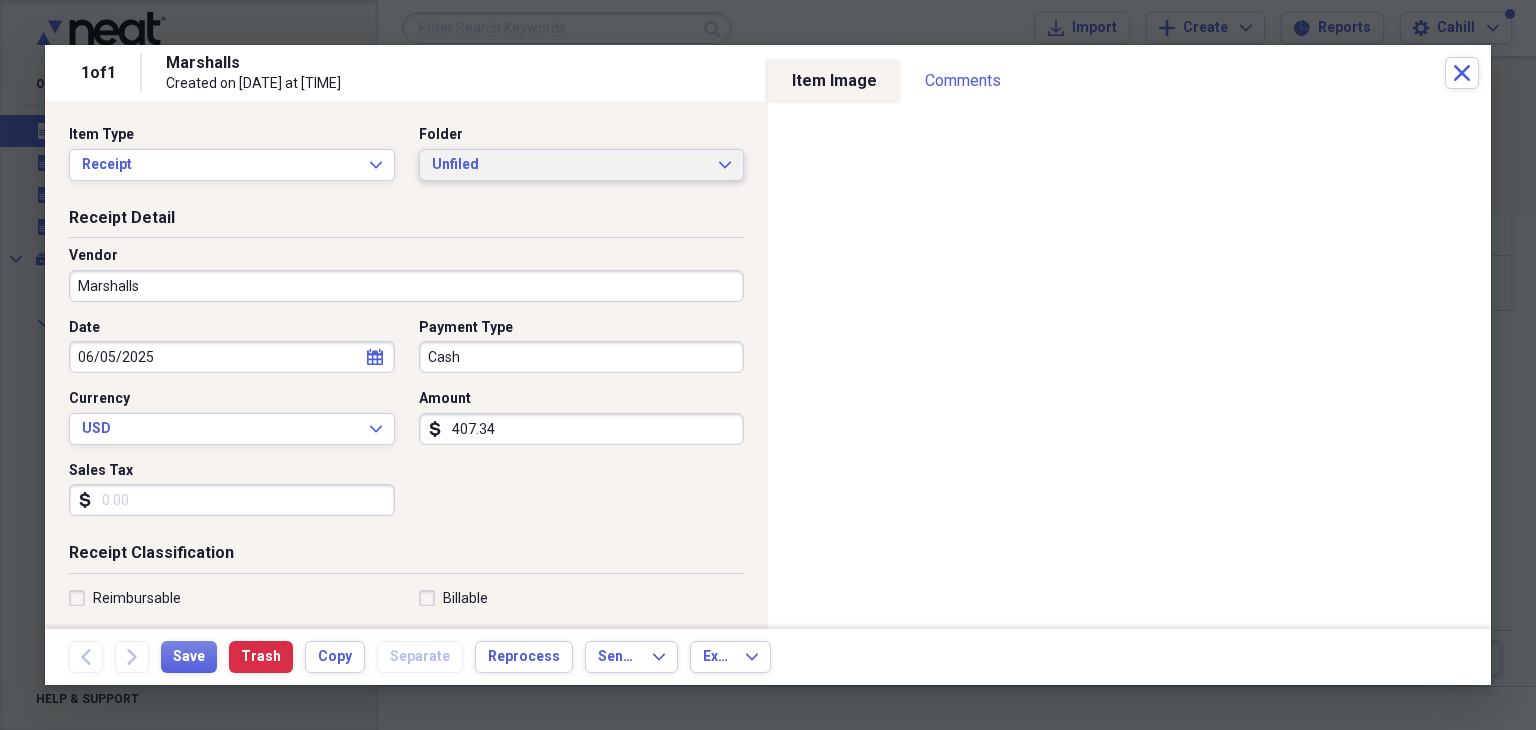 click on "Unfiled" at bounding box center (570, 165) 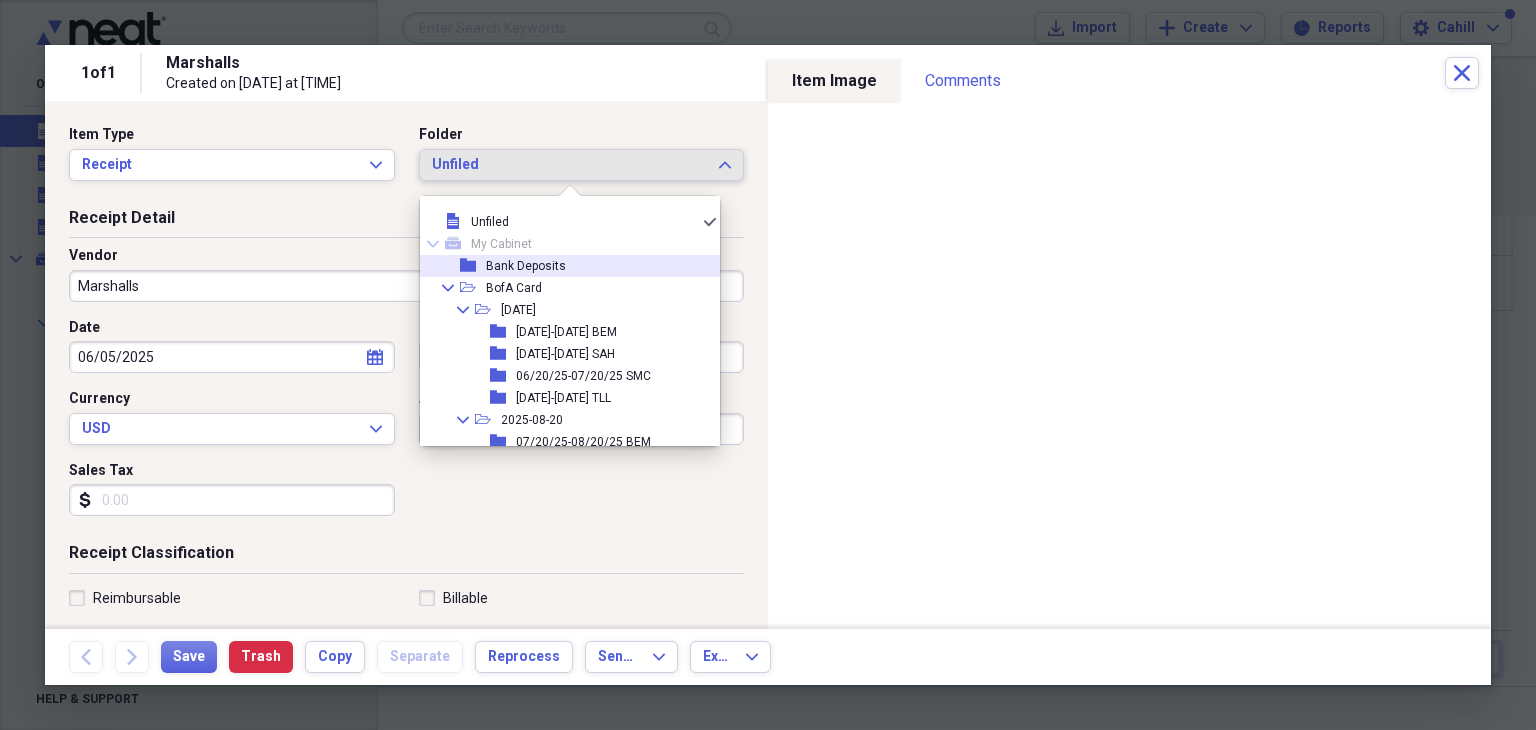 click on "Bank Deposits" at bounding box center [526, 266] 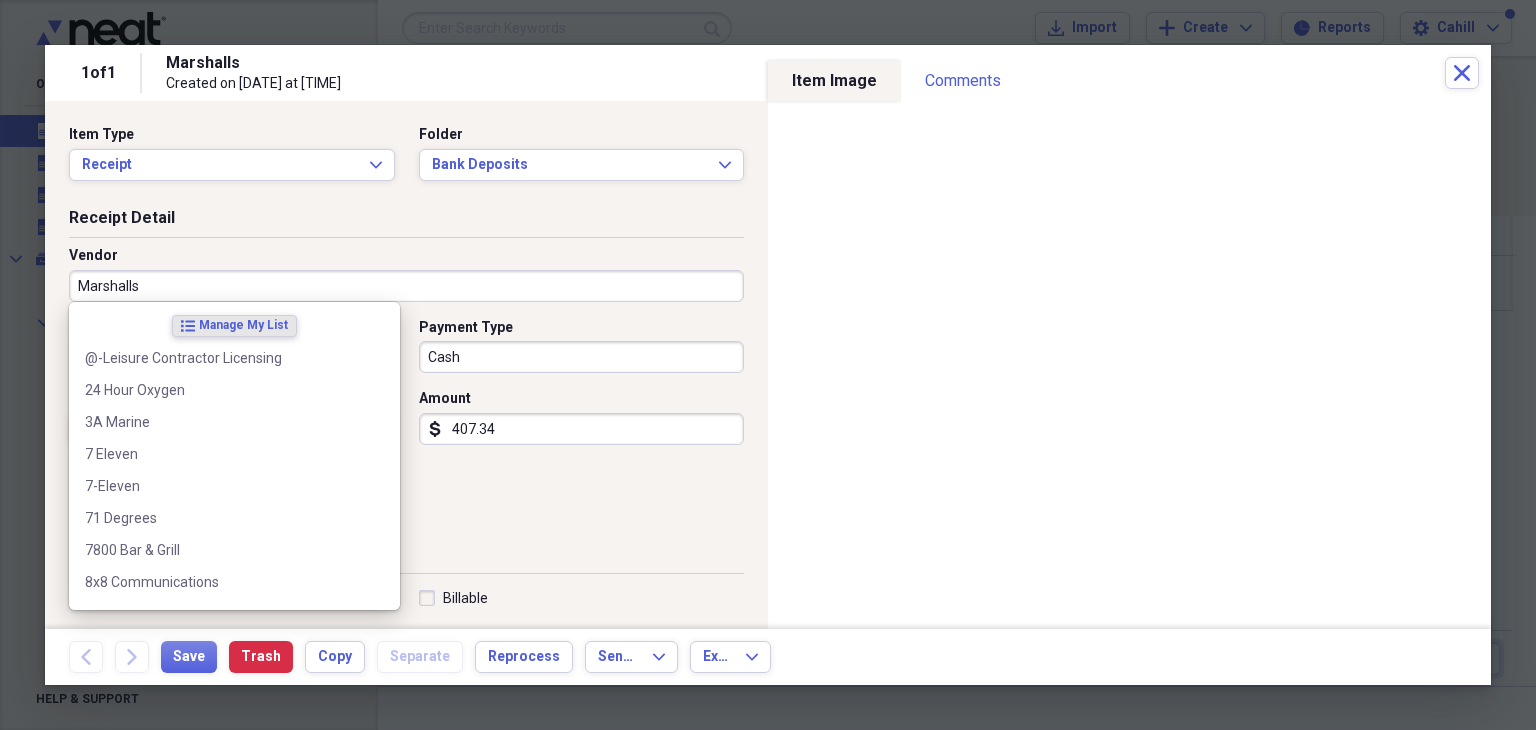 click on "Marshalls" at bounding box center [406, 286] 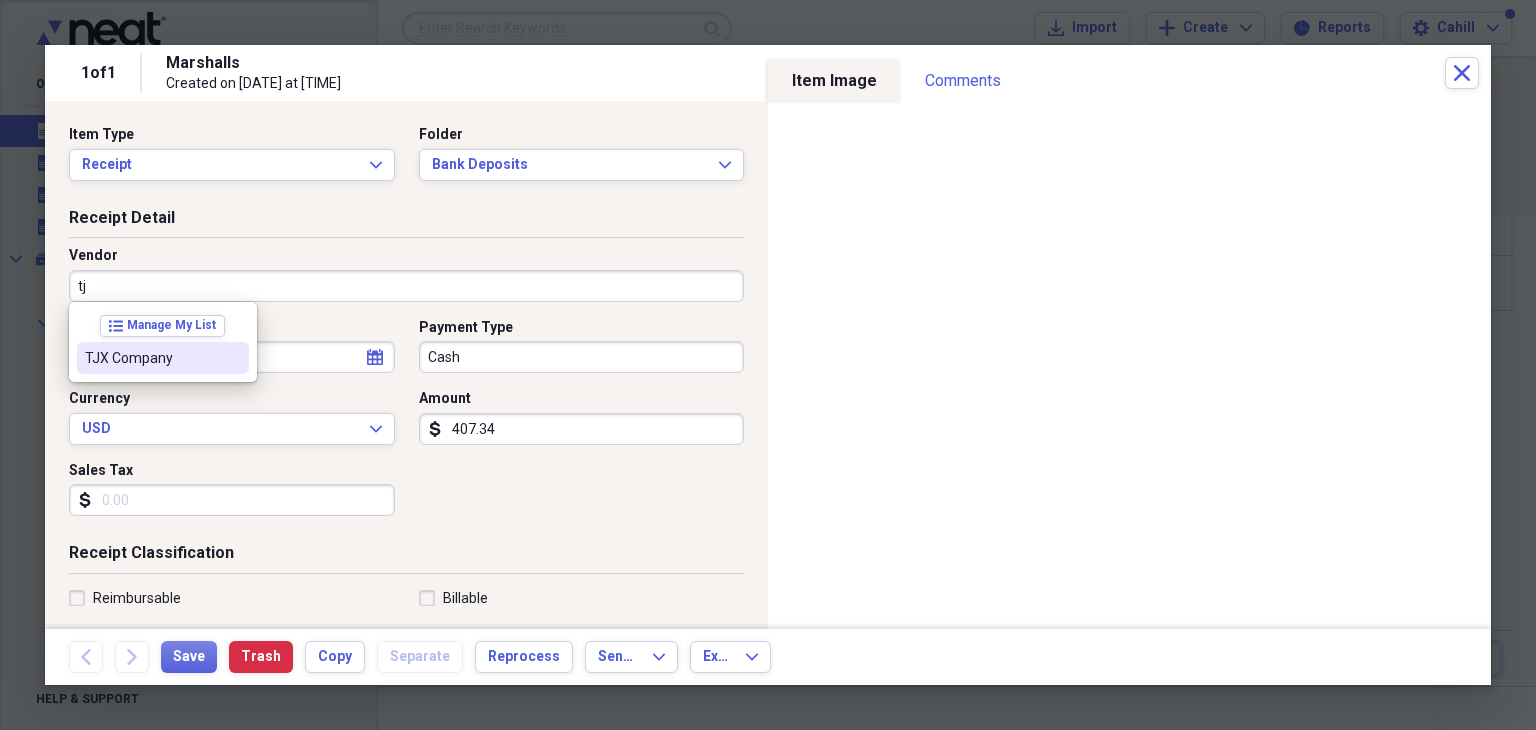 click on "TJX Company" at bounding box center [151, 358] 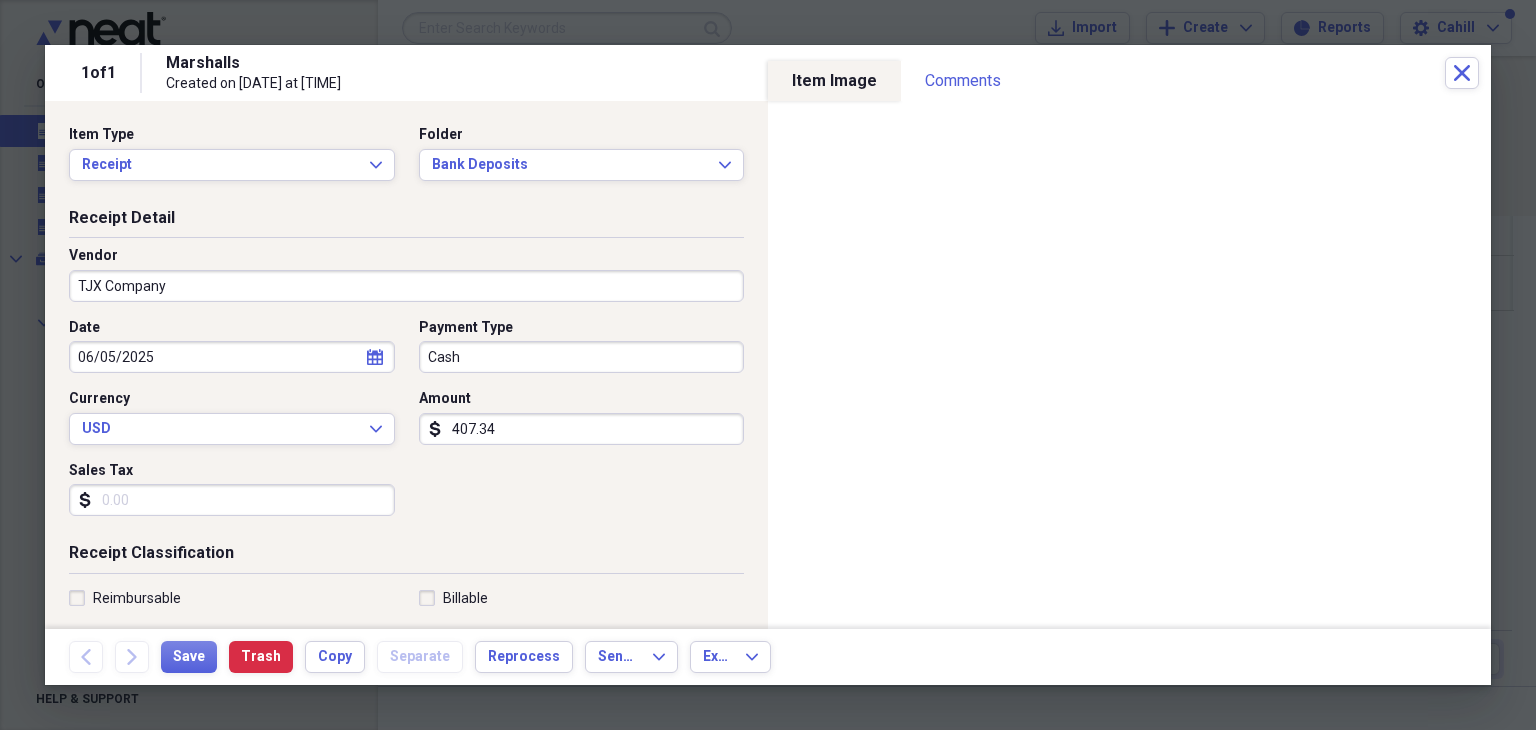 click on "calendar Calendar" at bounding box center (375, 357) 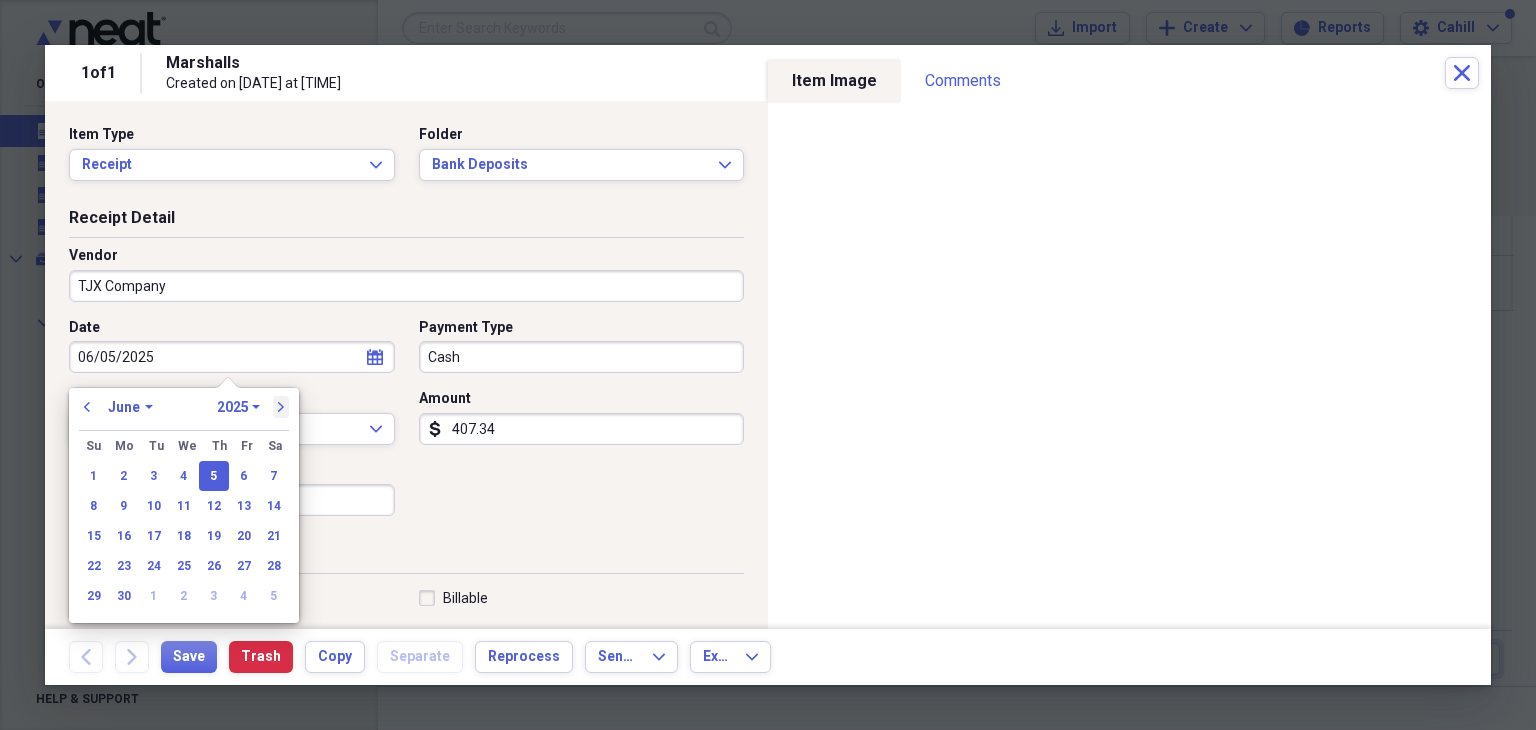 click on "next" at bounding box center [281, 407] 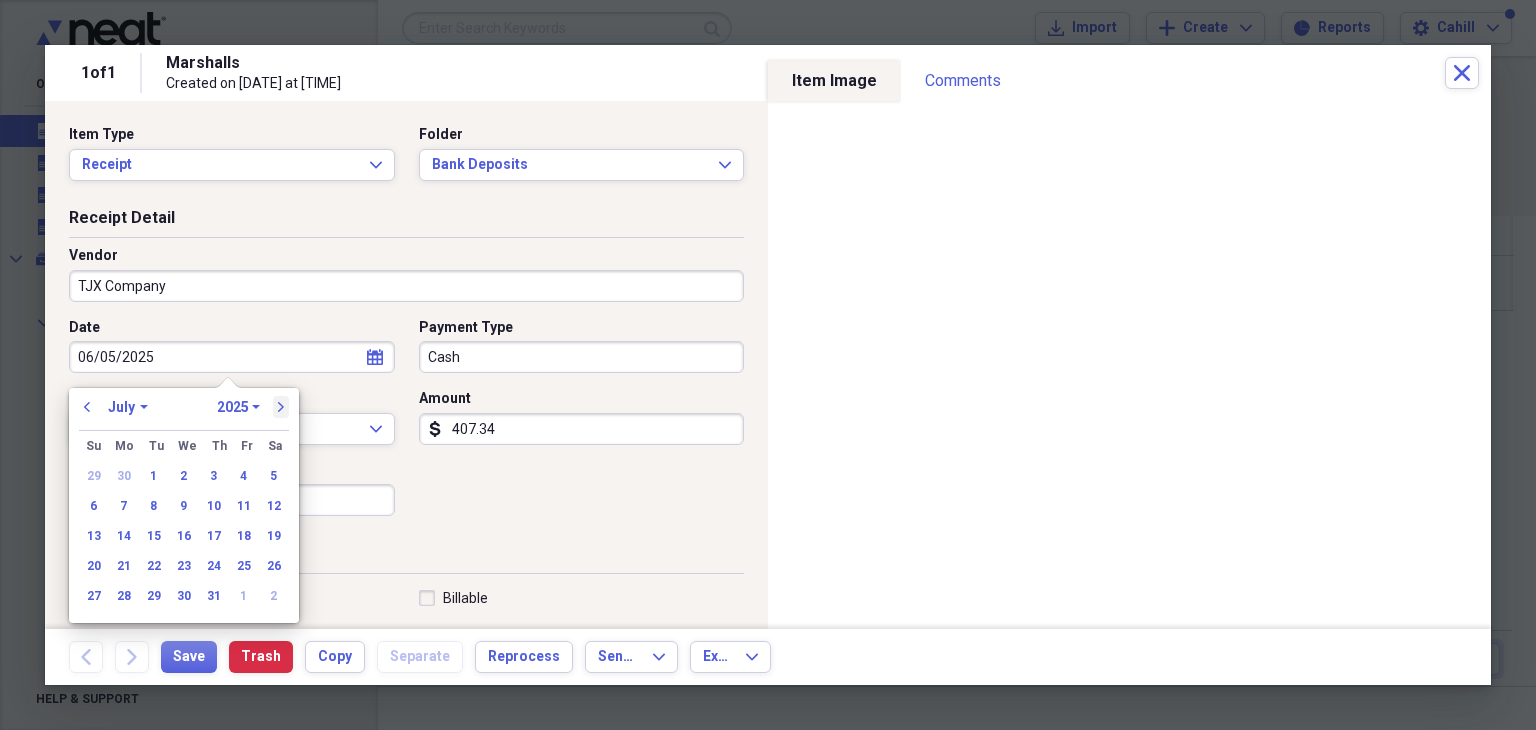 click on "next" at bounding box center [281, 407] 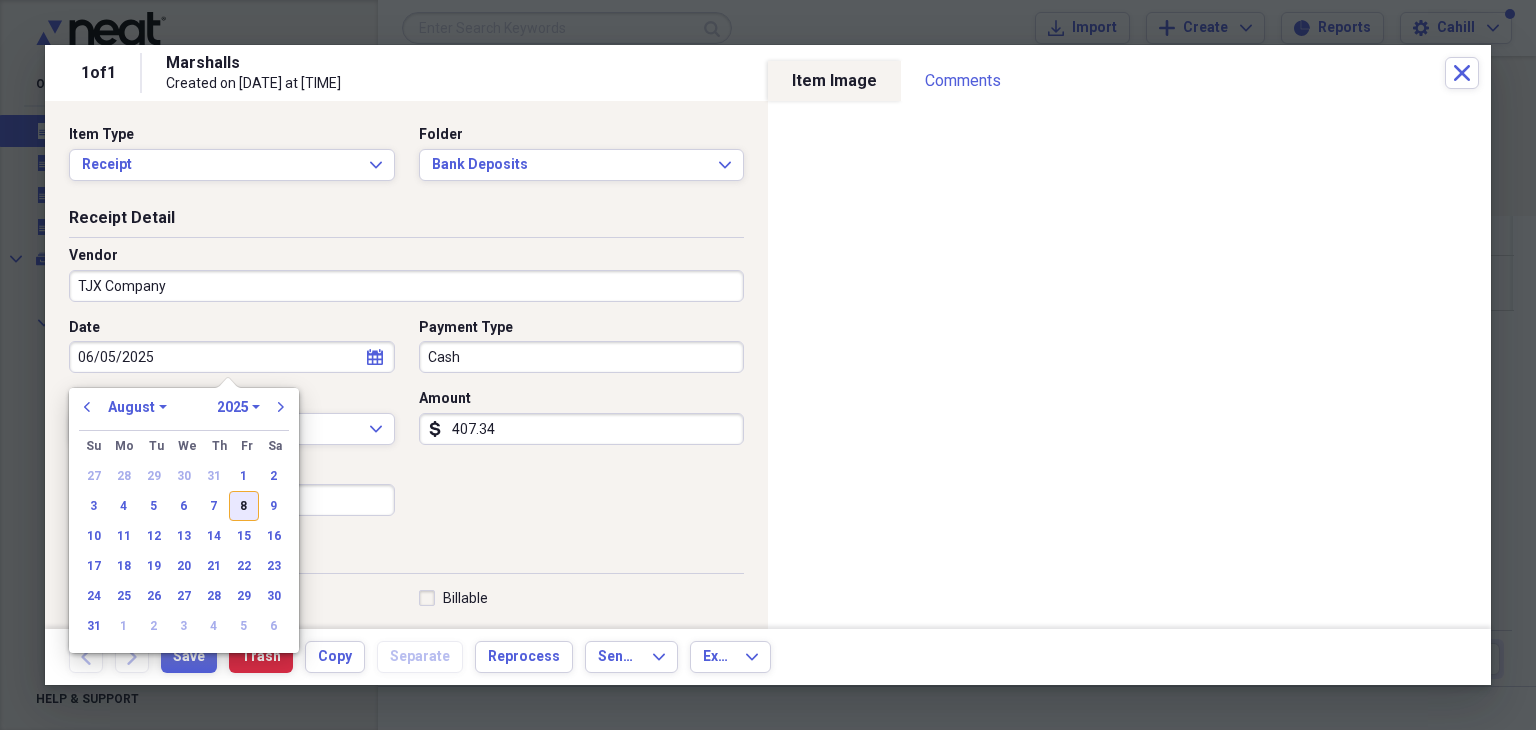 click on "8" at bounding box center [244, 506] 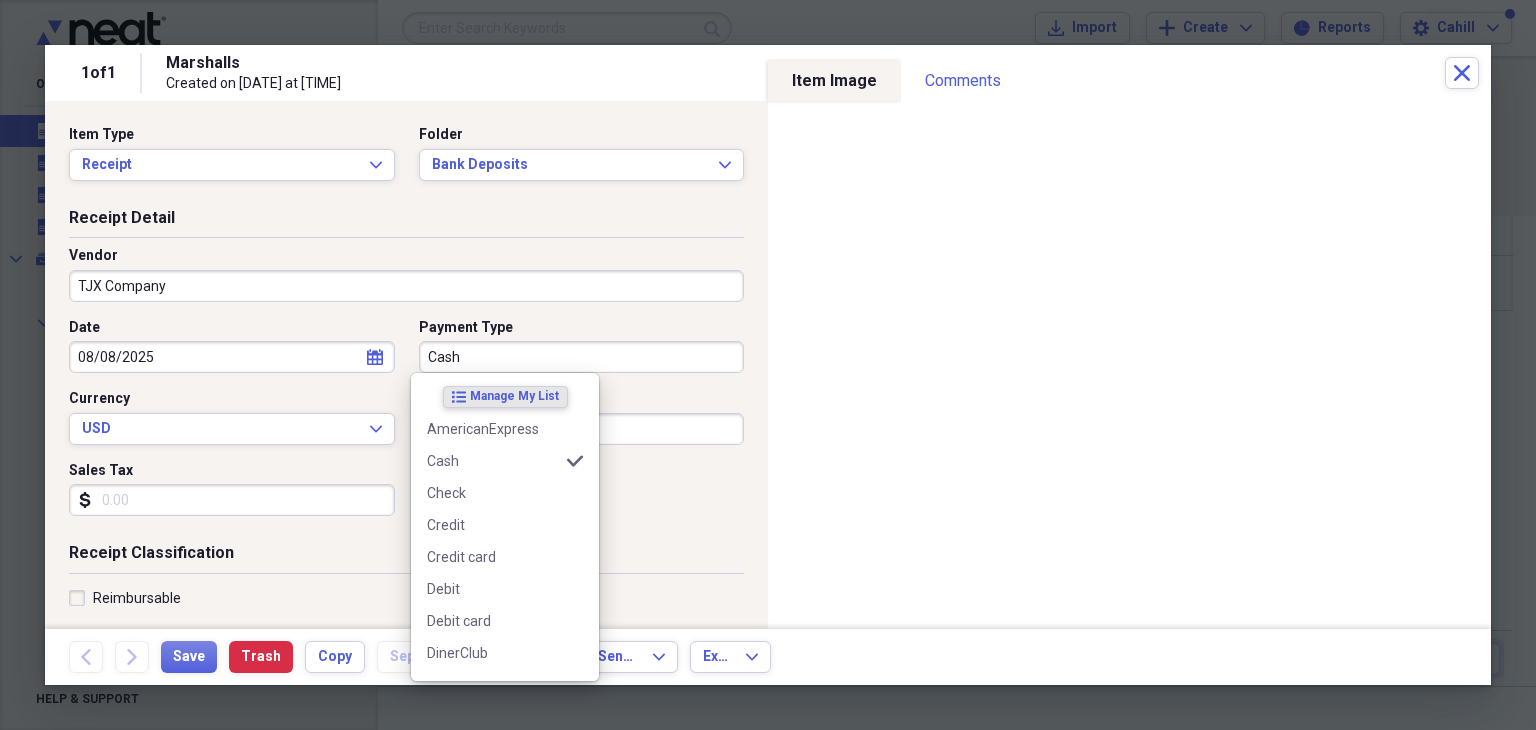 click on "Cash" at bounding box center [582, 357] 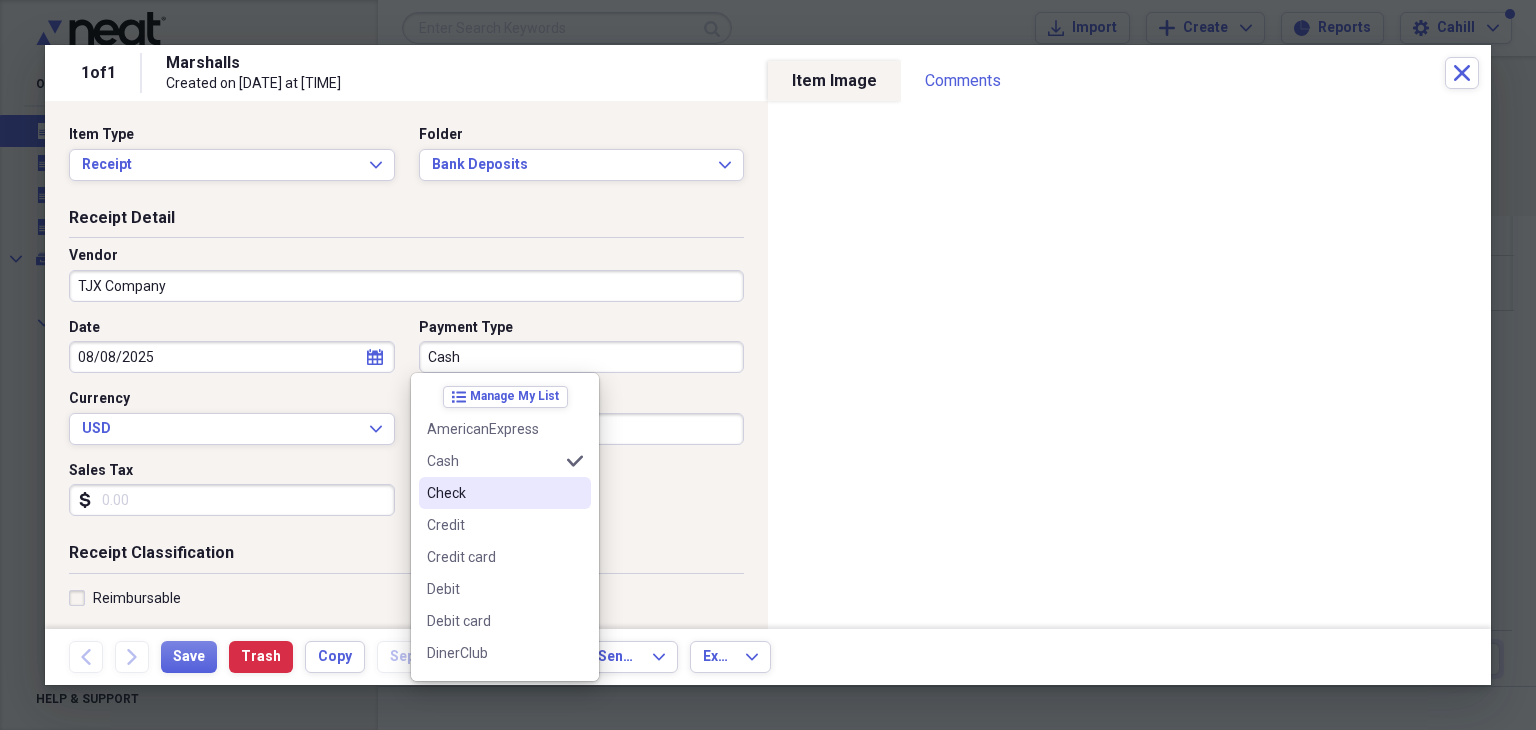 click on "Check" at bounding box center [493, 493] 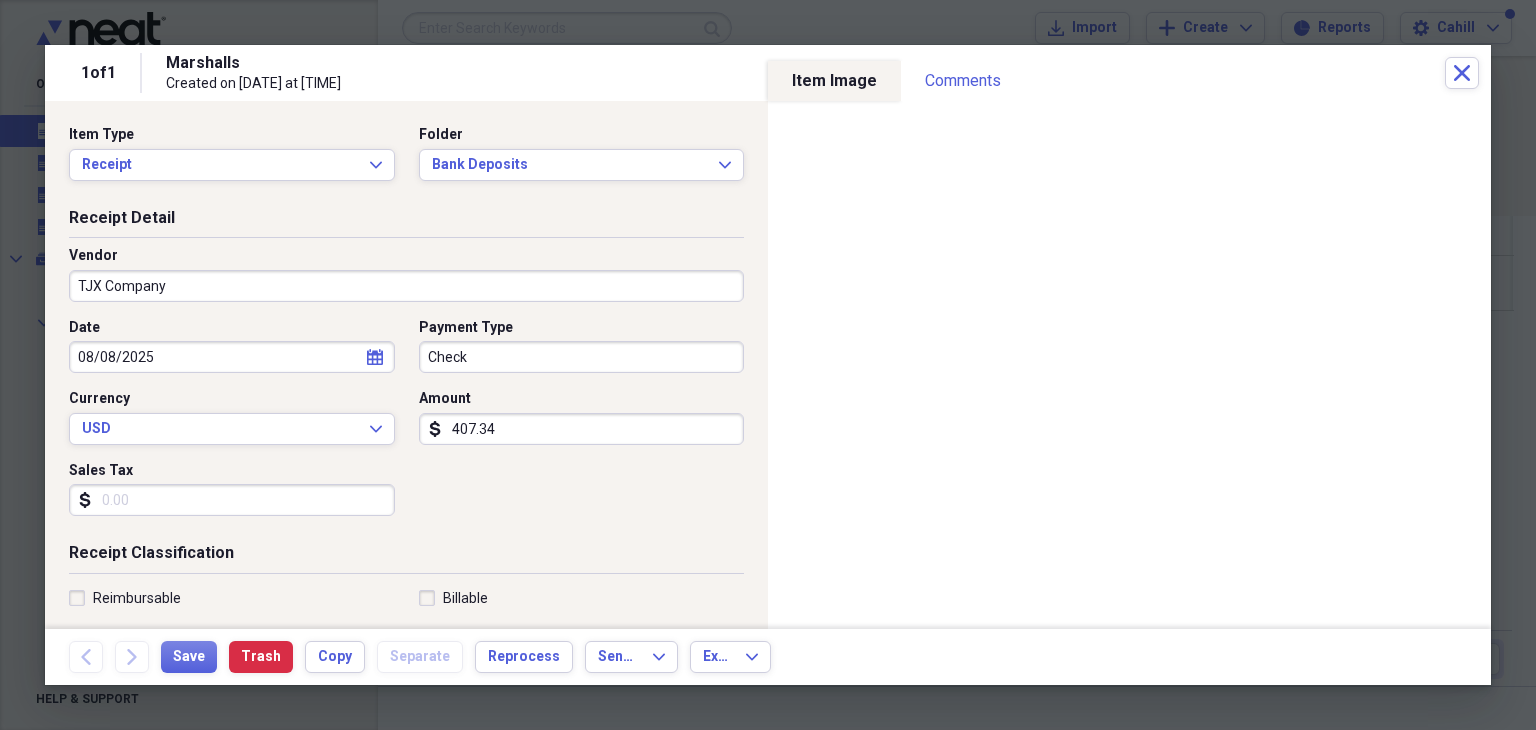 click on "407.34" at bounding box center [582, 429] 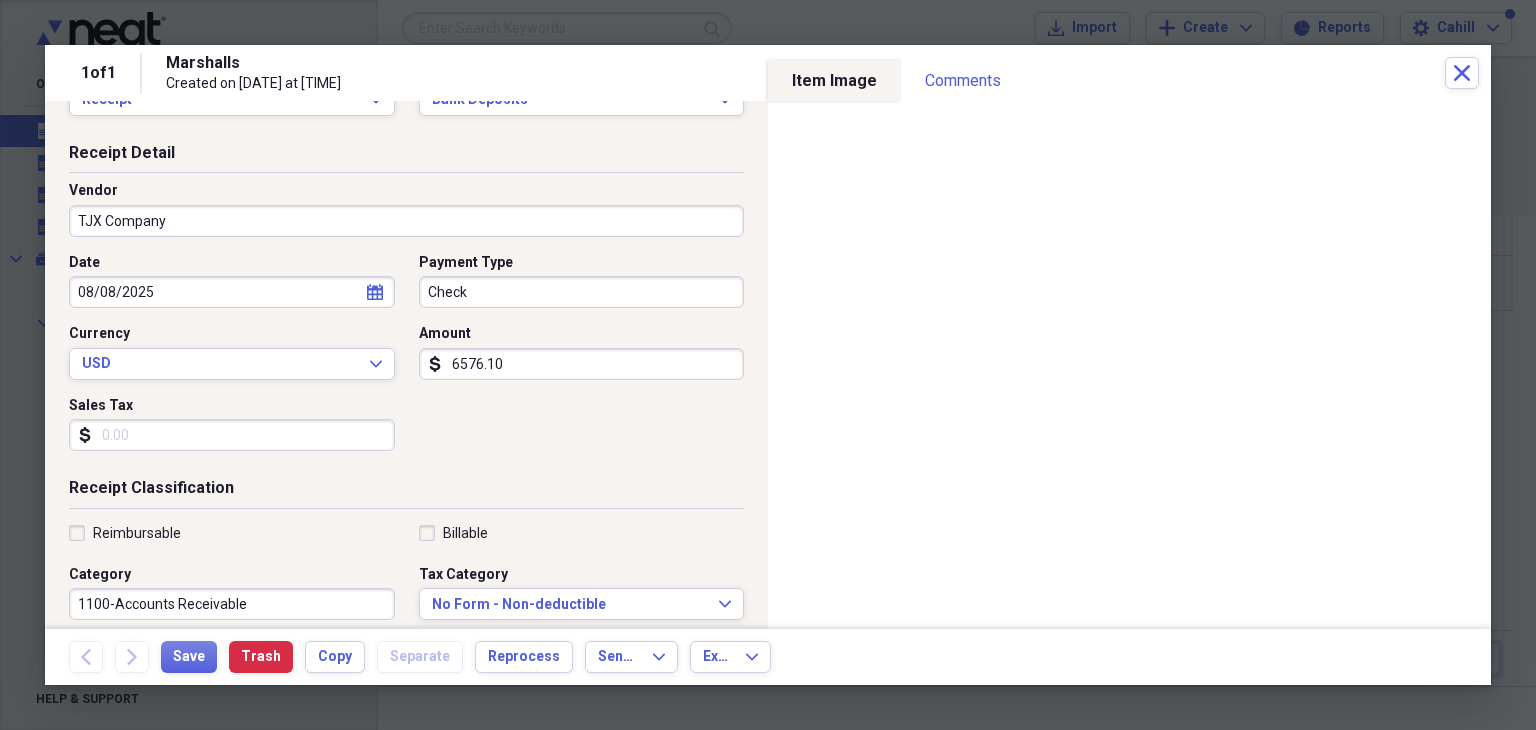 scroll, scrollTop: 100, scrollLeft: 0, axis: vertical 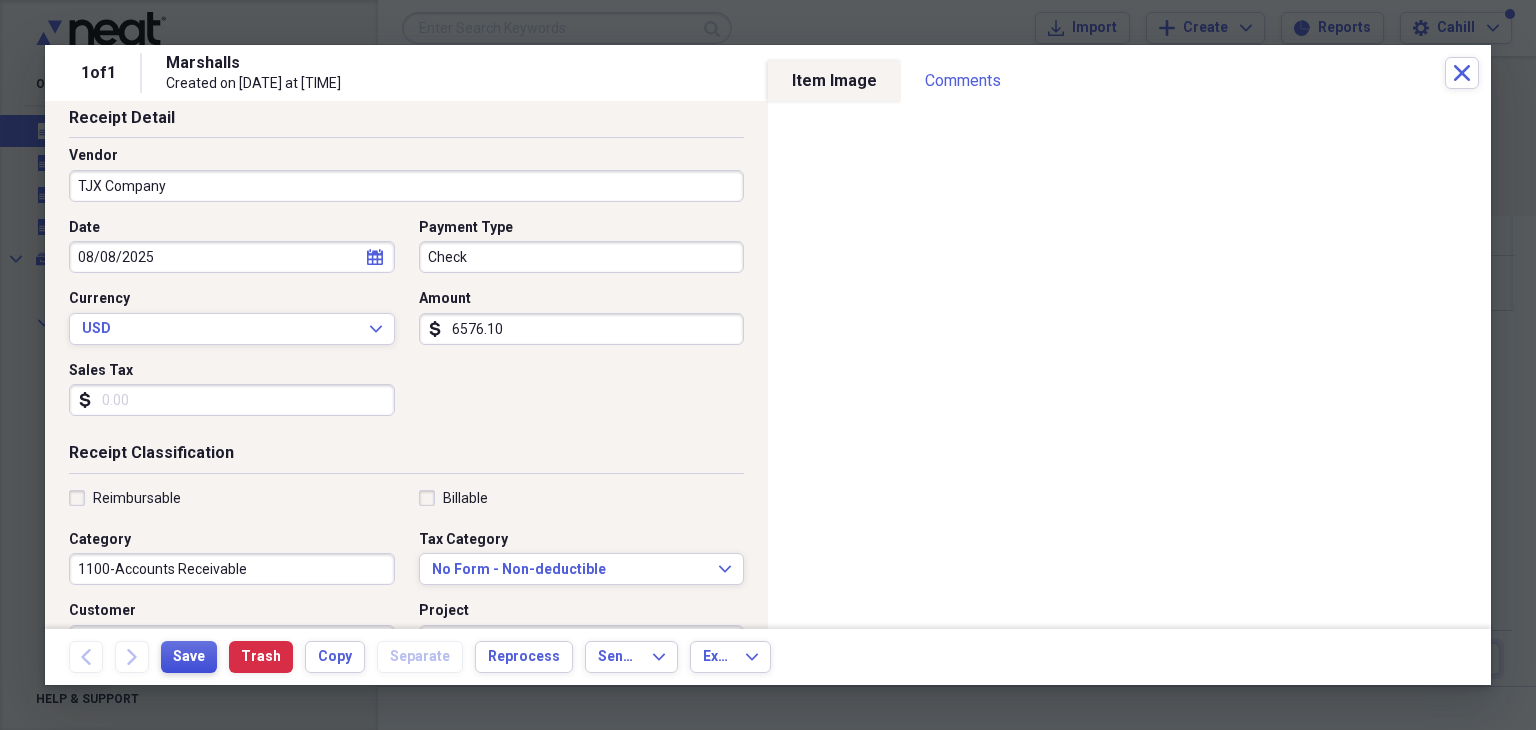 type on "6576.10" 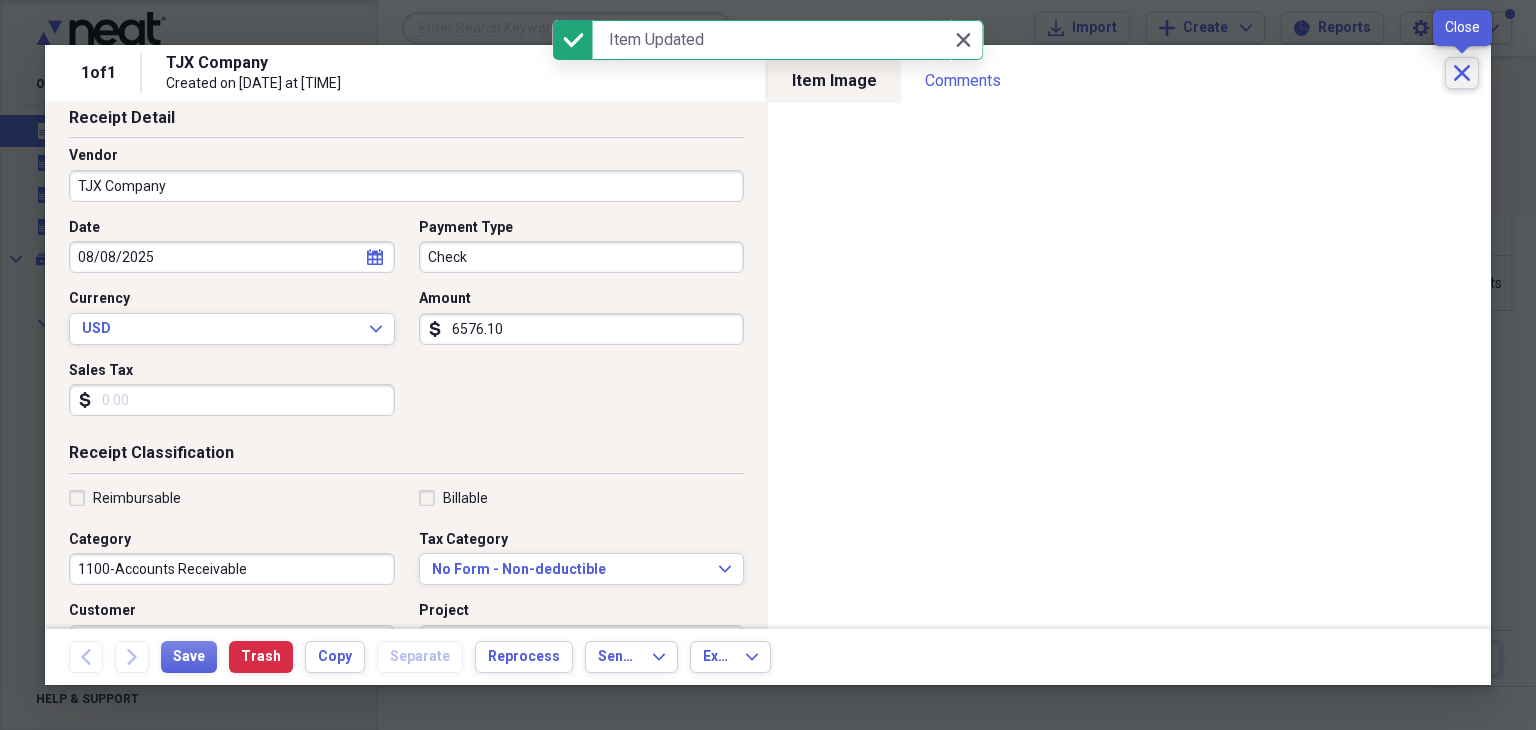 click 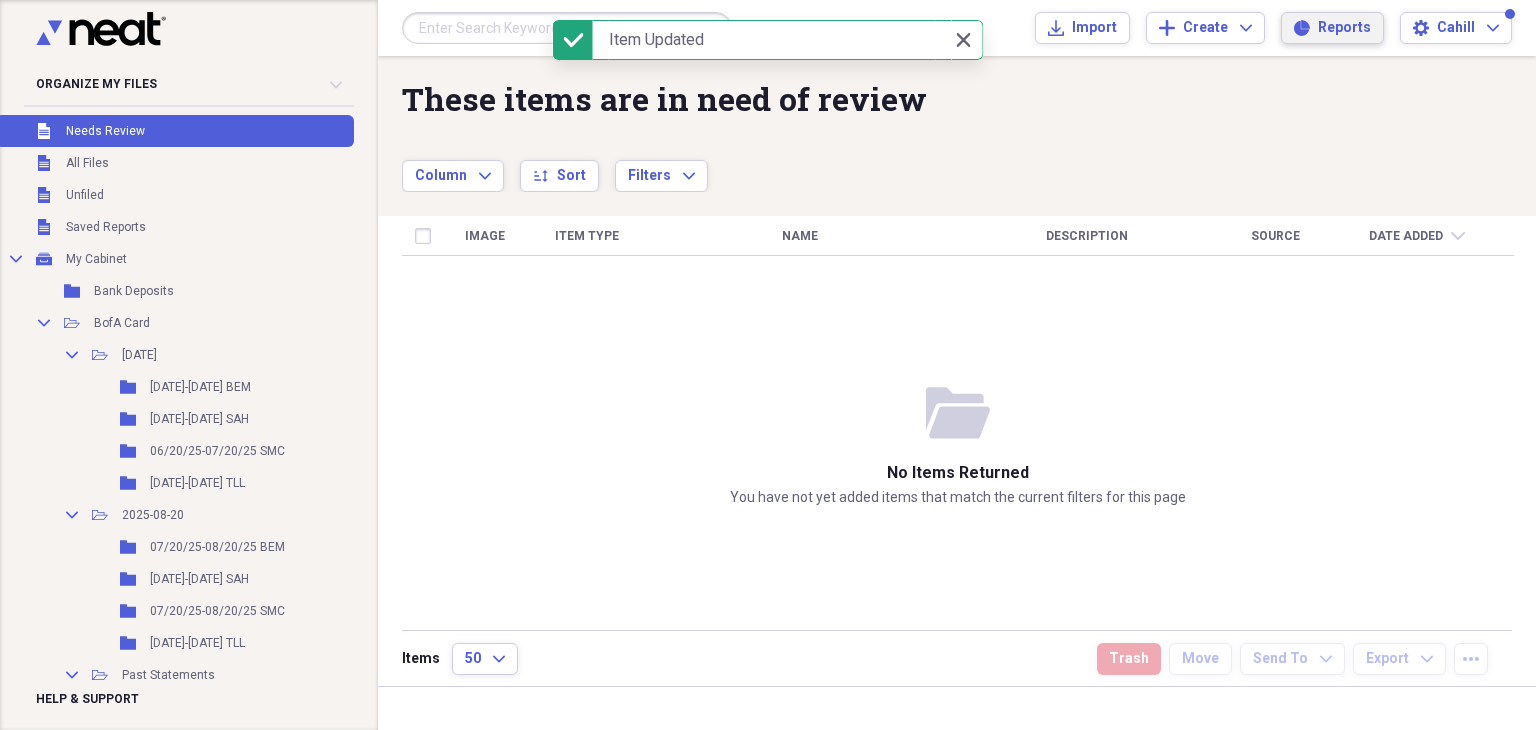 click on "Reports" at bounding box center [1344, 28] 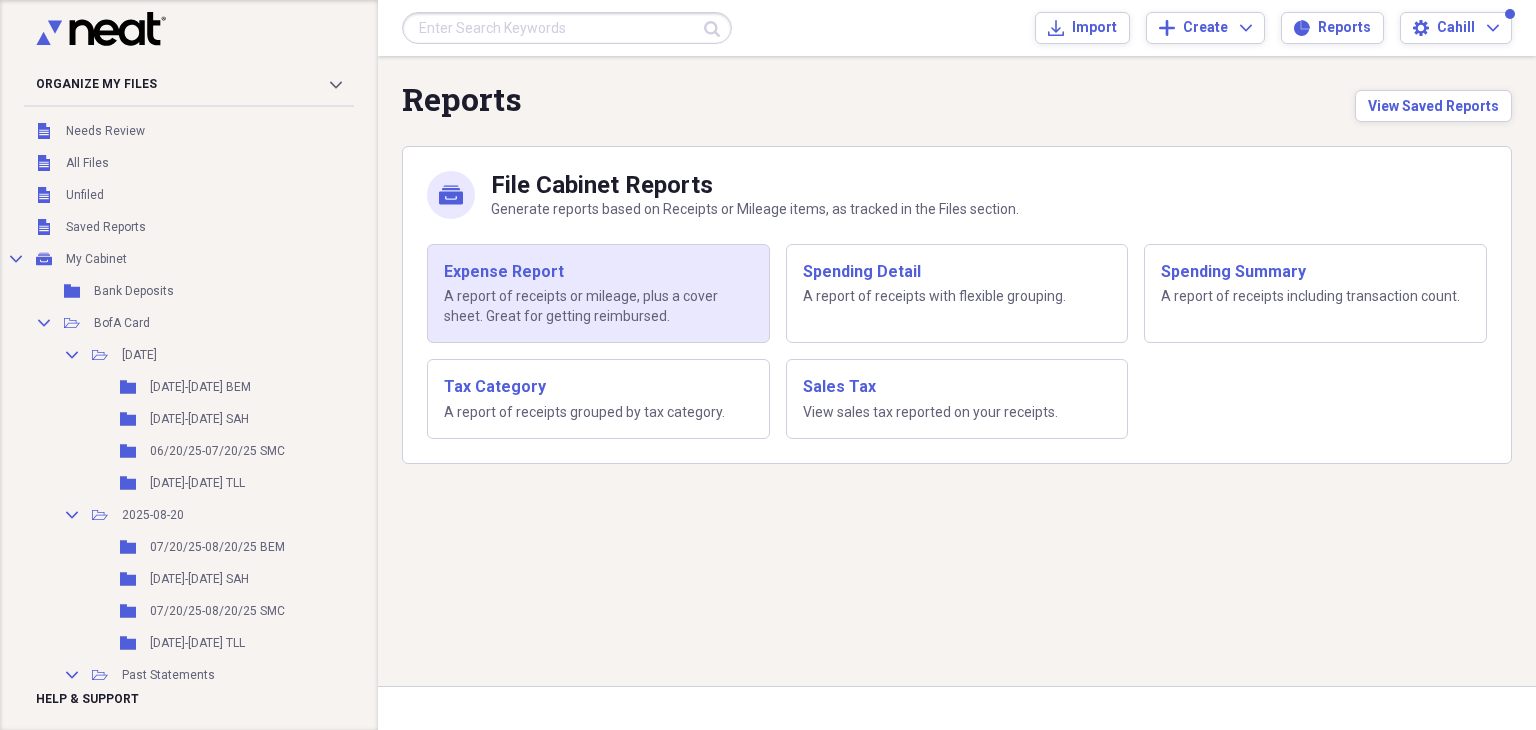 click on "A report of receipts or mileage, plus a cover sheet. Great for getting reimbursed." at bounding box center (598, 306) 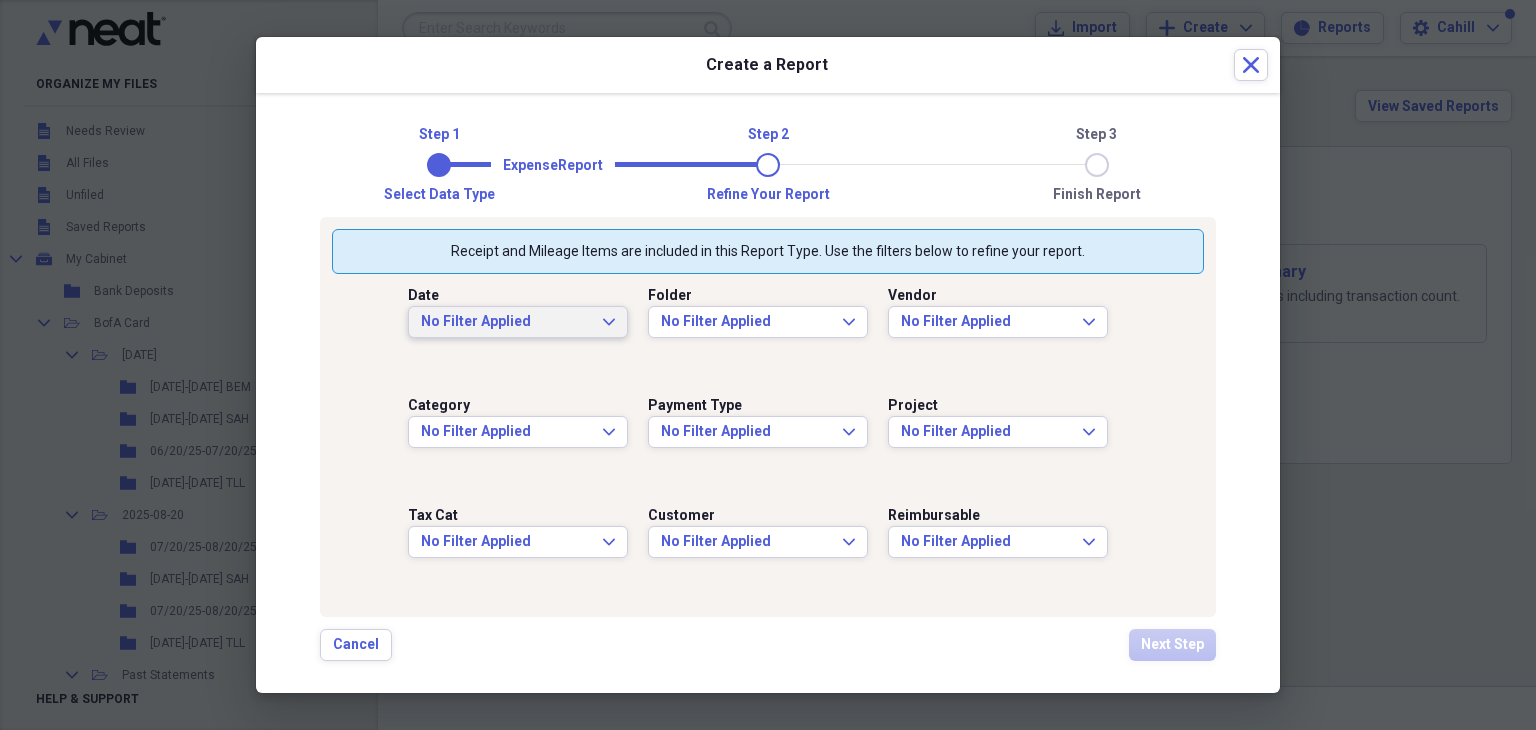 click on "No Filter Applied" at bounding box center [506, 322] 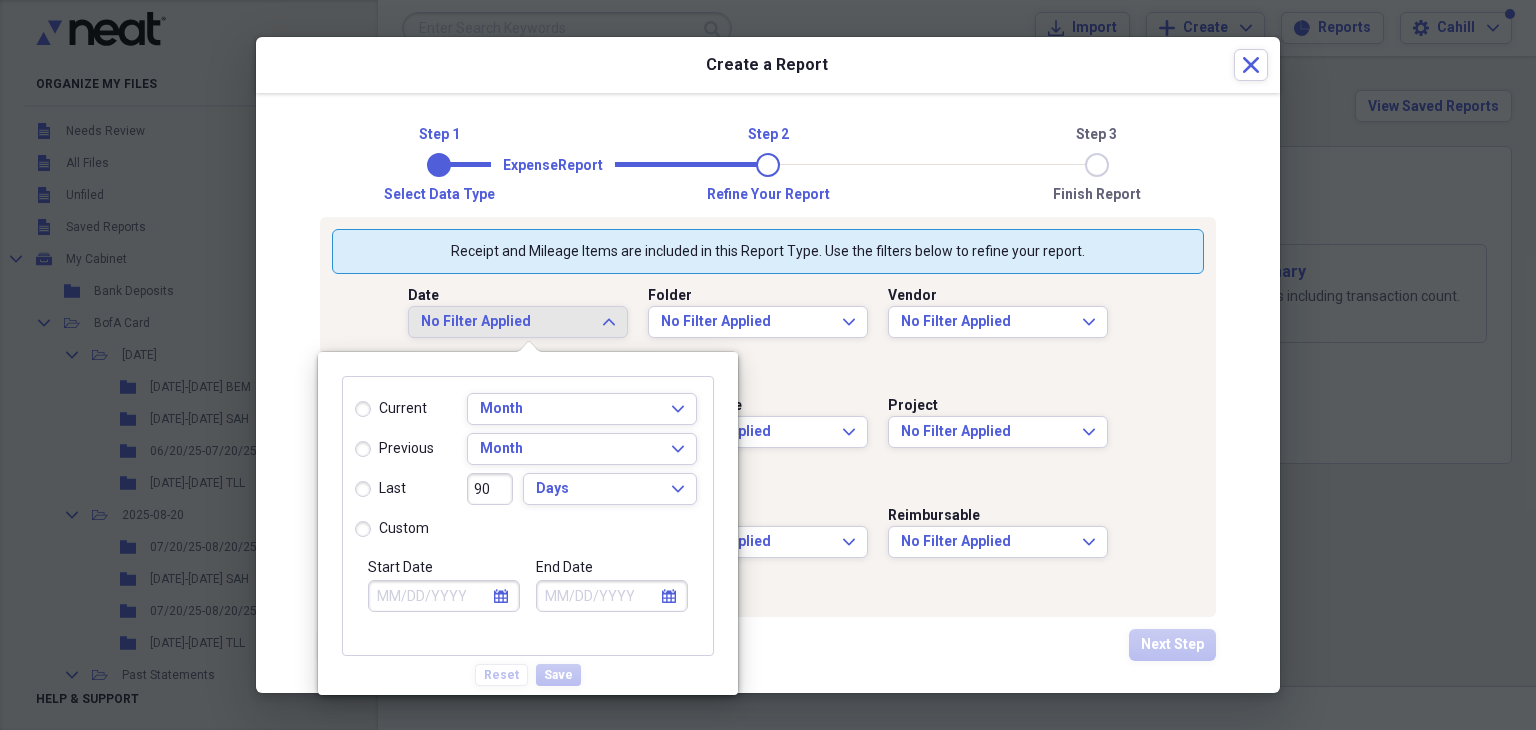click 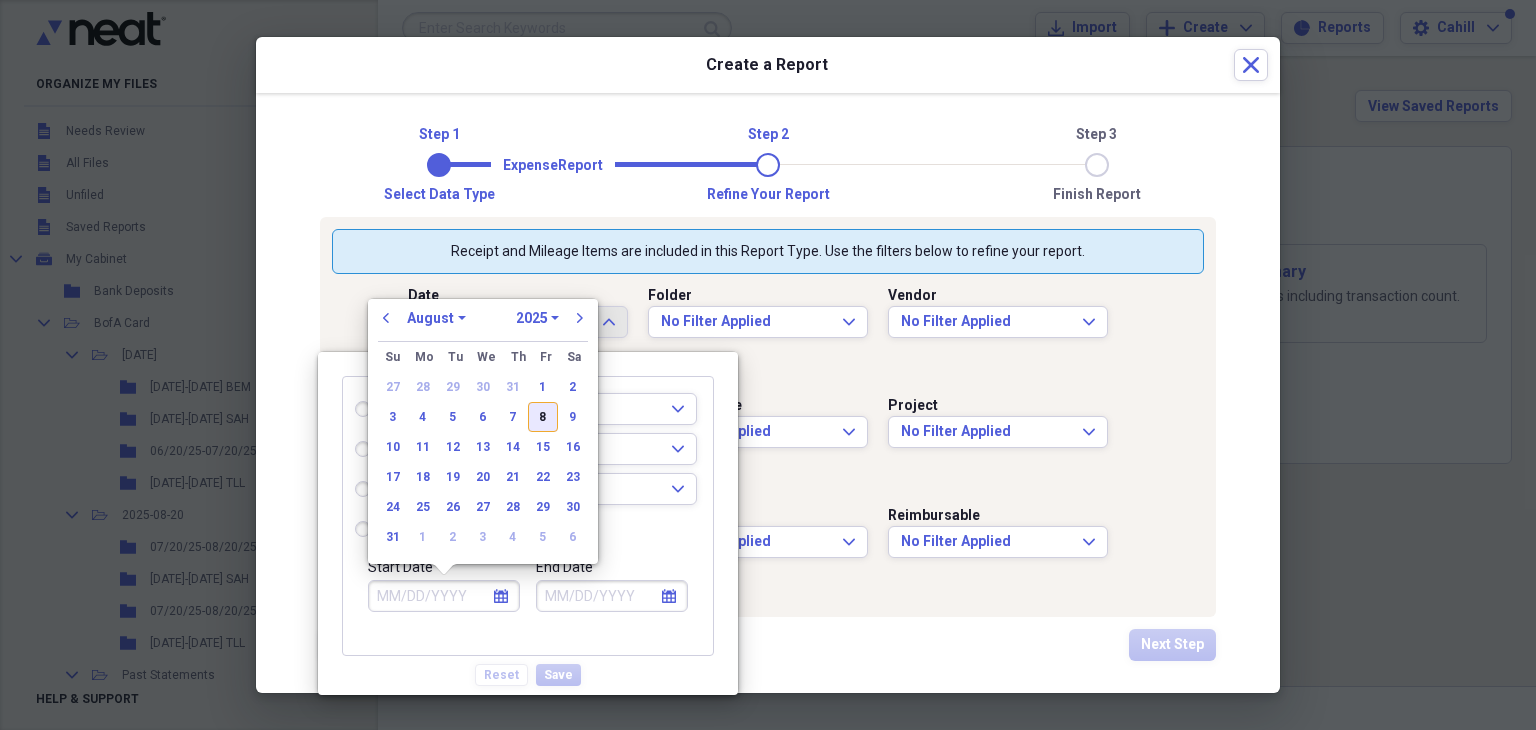 click on "8" at bounding box center (543, 417) 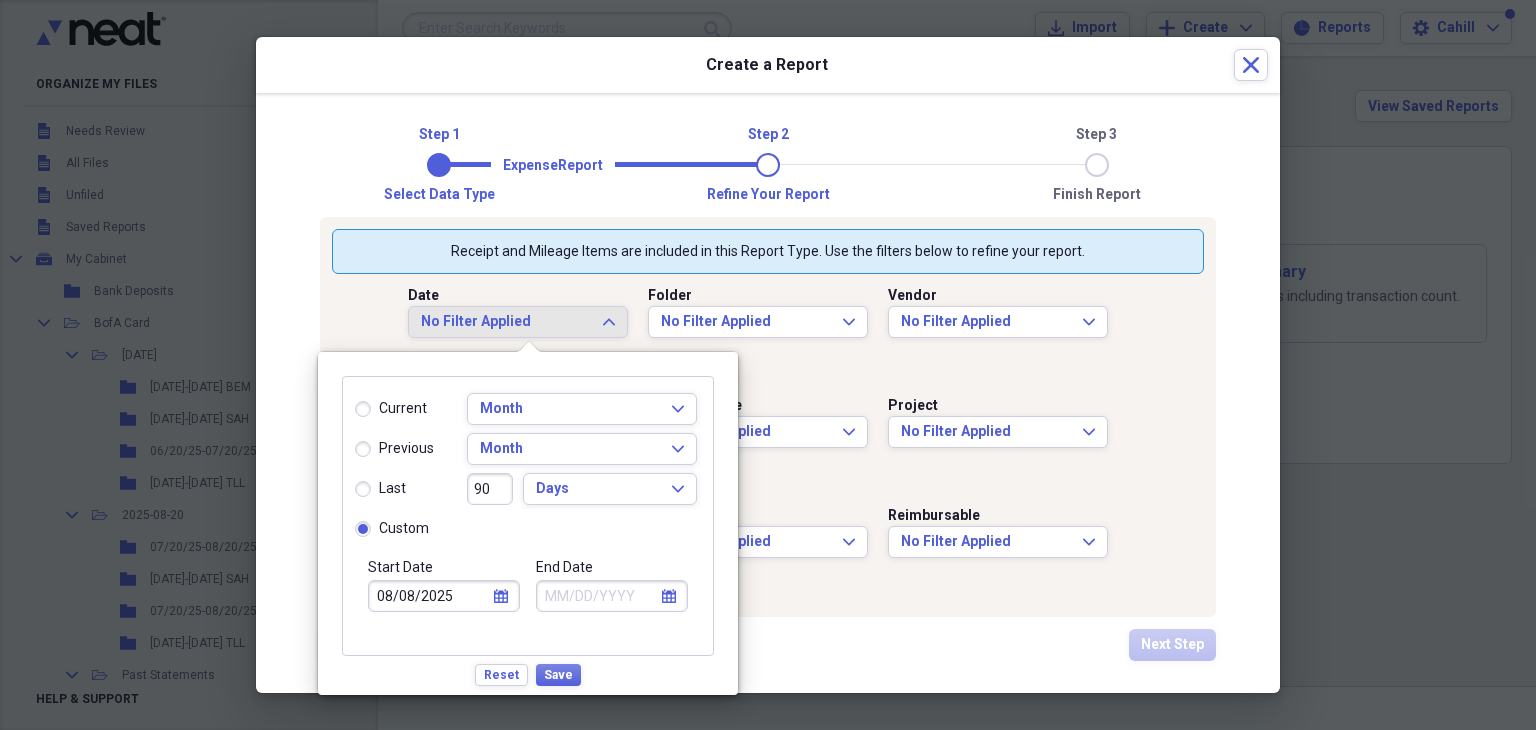 click 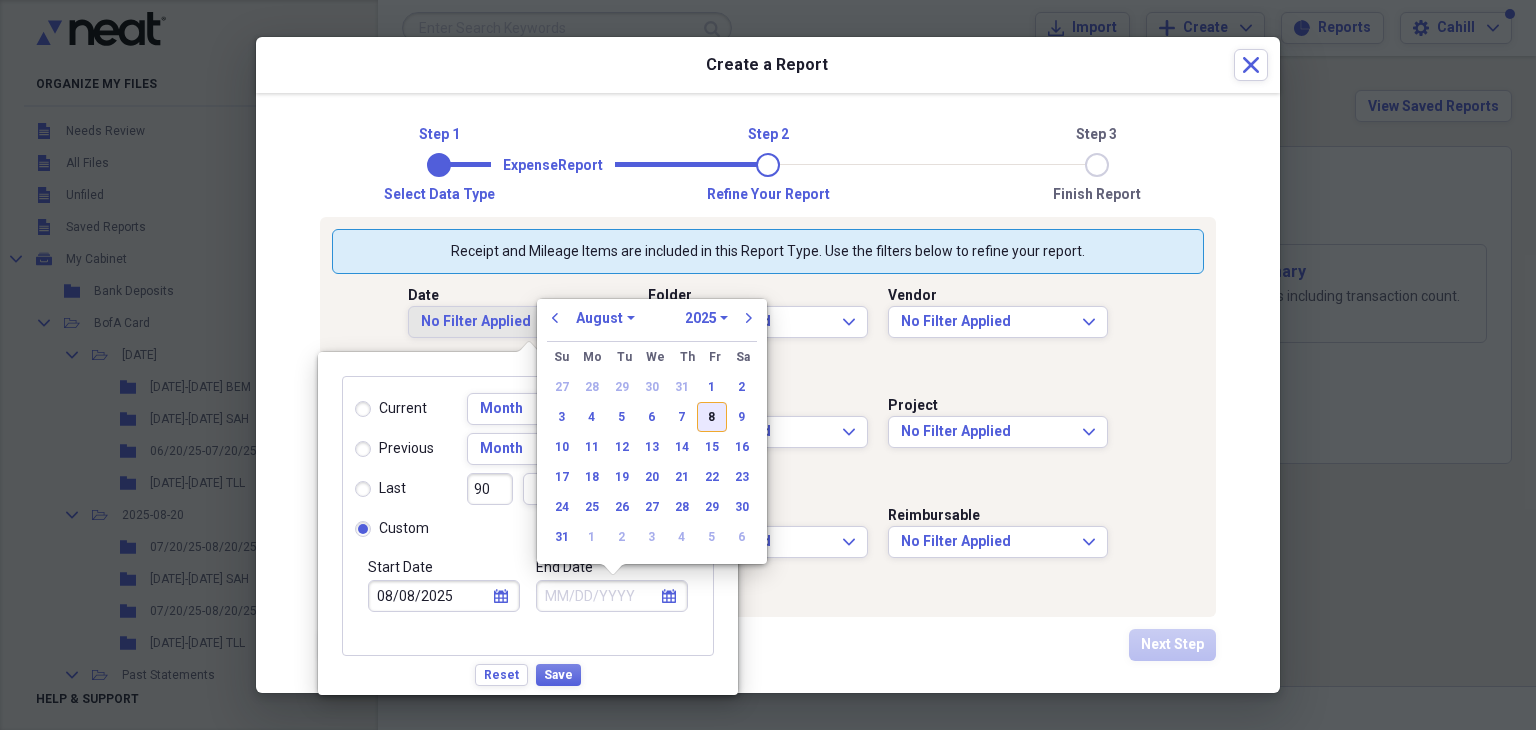 click on "8" at bounding box center (712, 417) 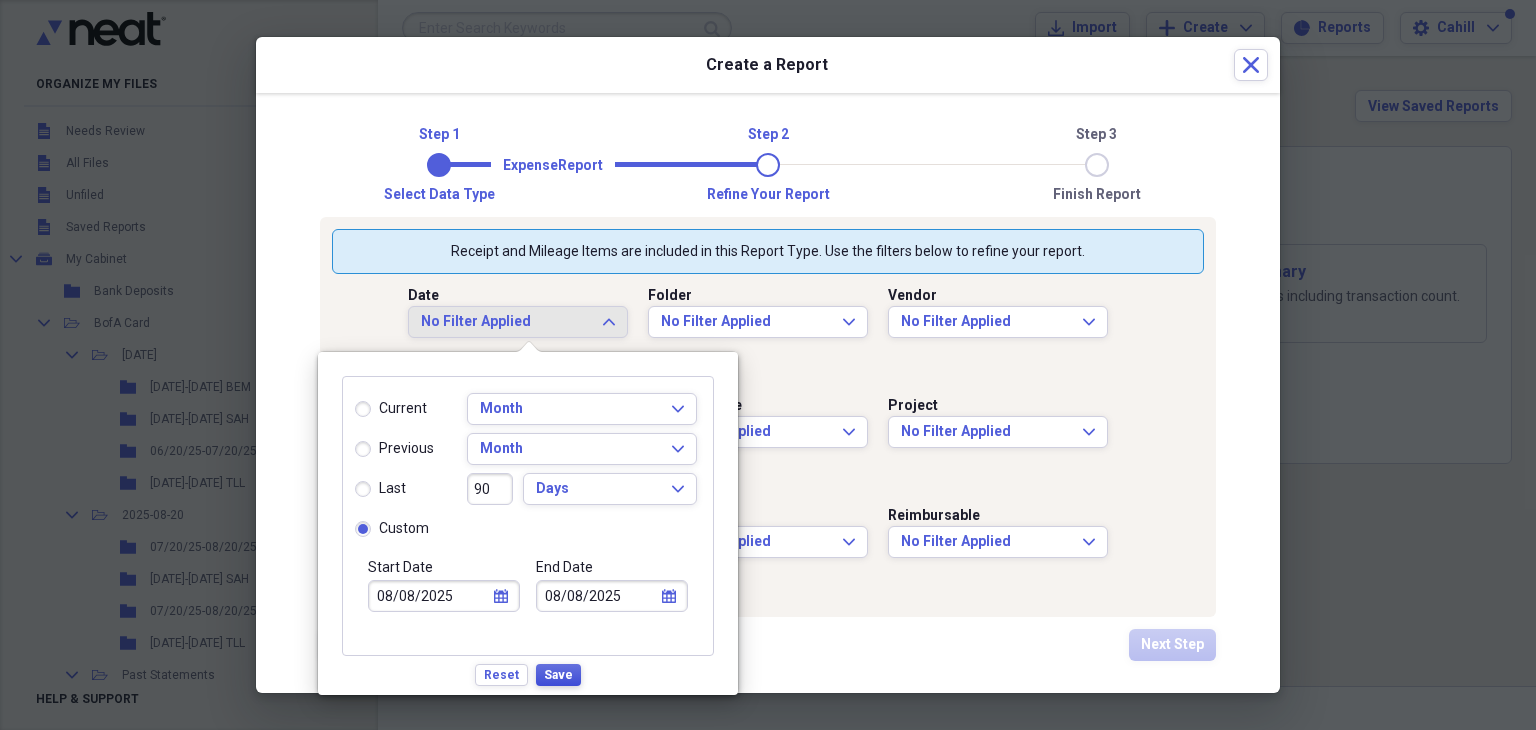 click on "Save" at bounding box center [558, 675] 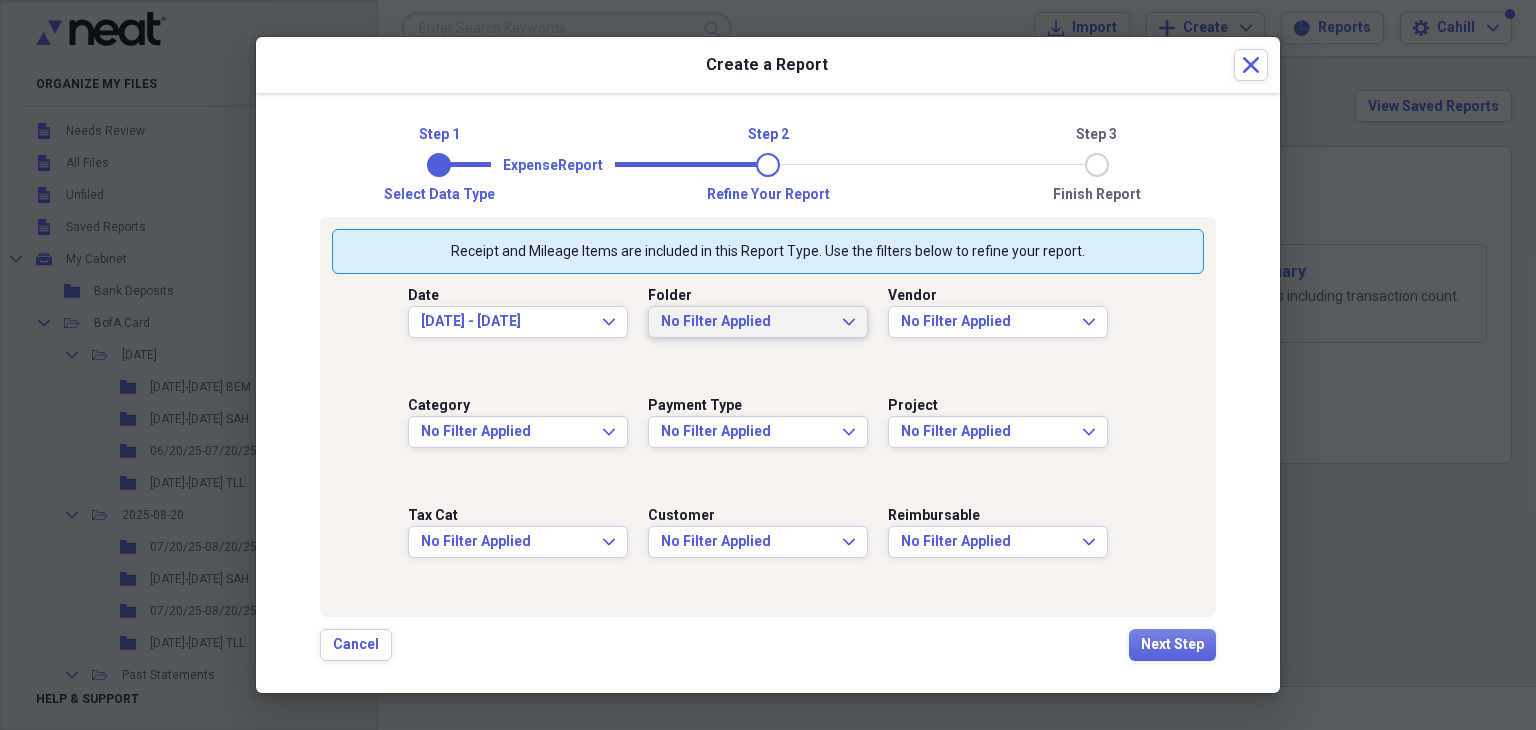 click on "No Filter Applied" at bounding box center [746, 322] 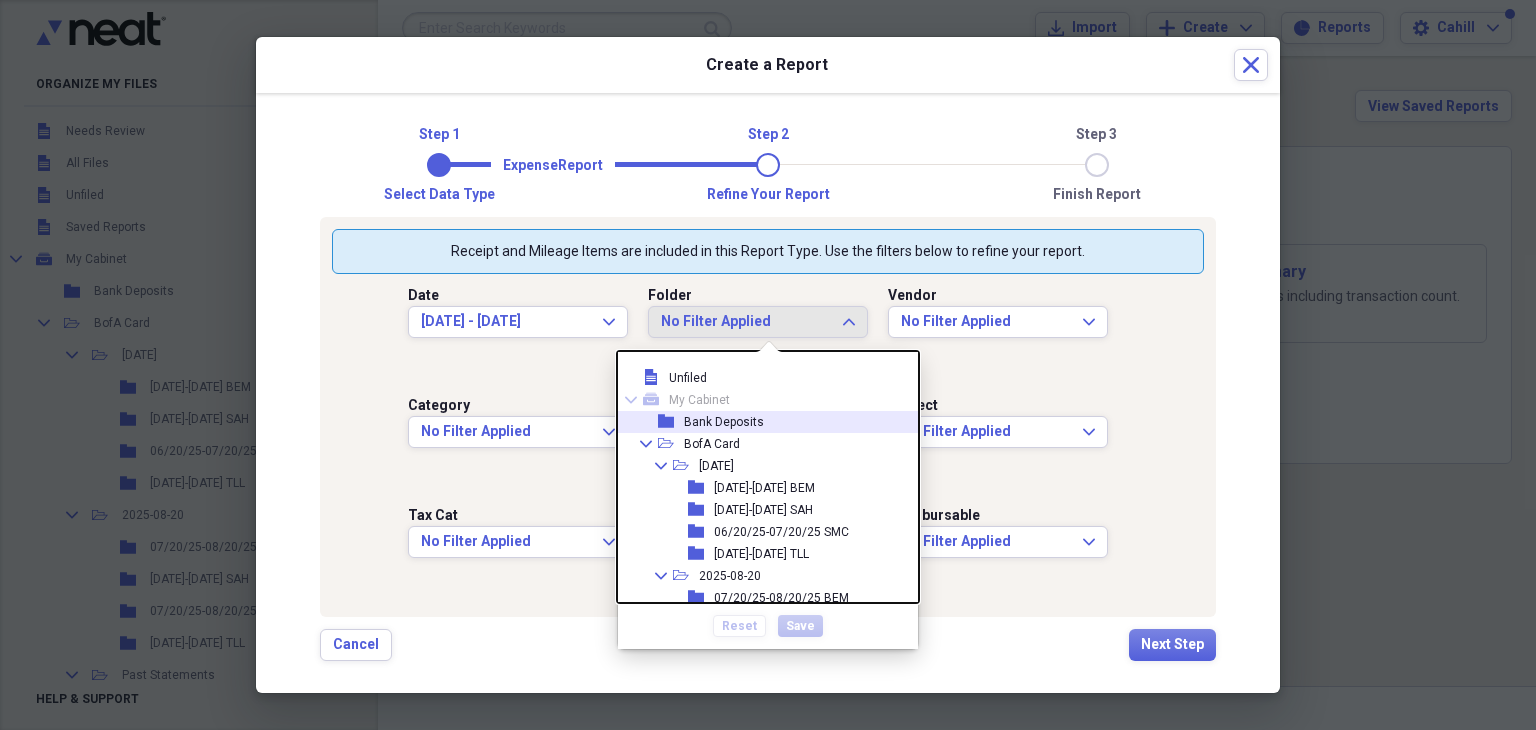 click on "Bank Deposits" at bounding box center (724, 422) 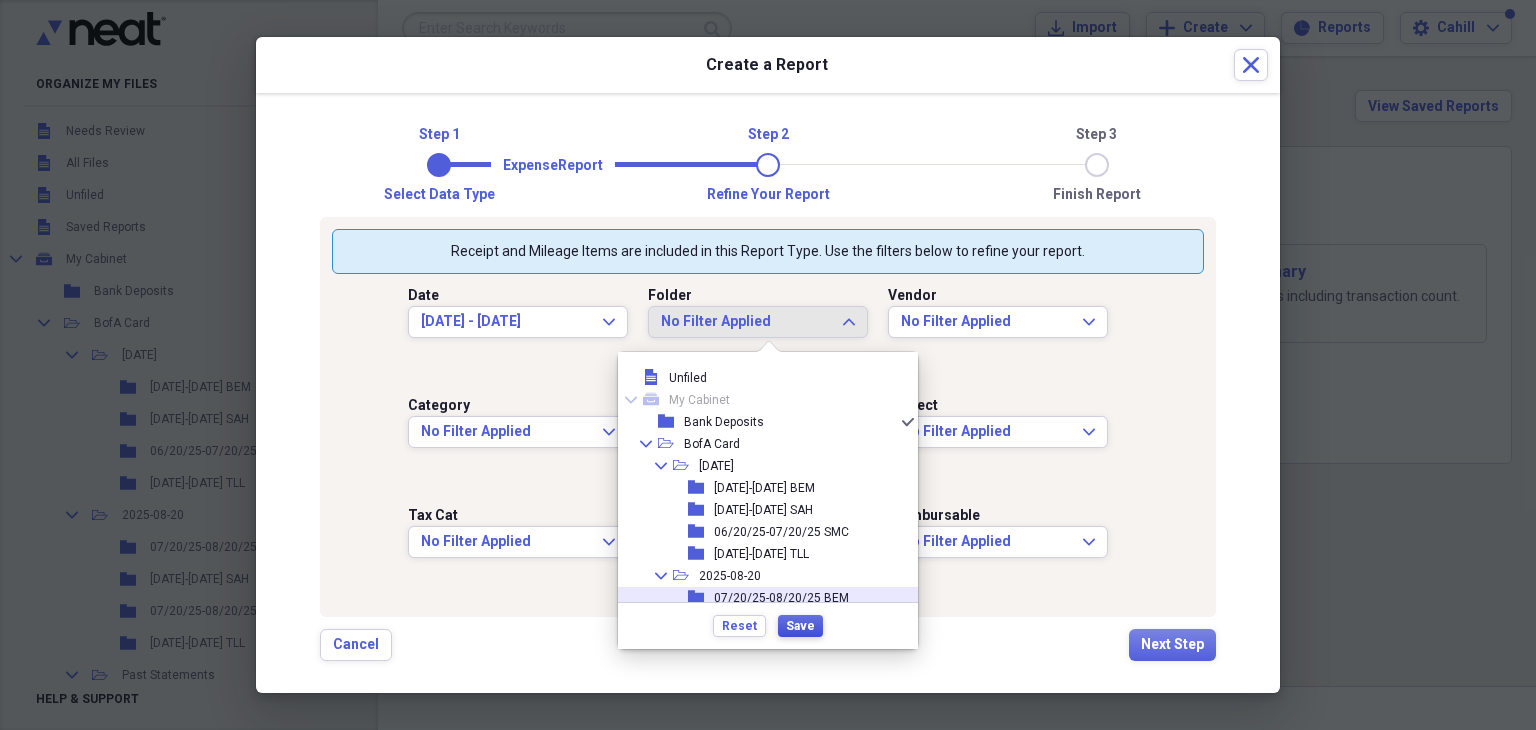 click on "Save" at bounding box center (800, 626) 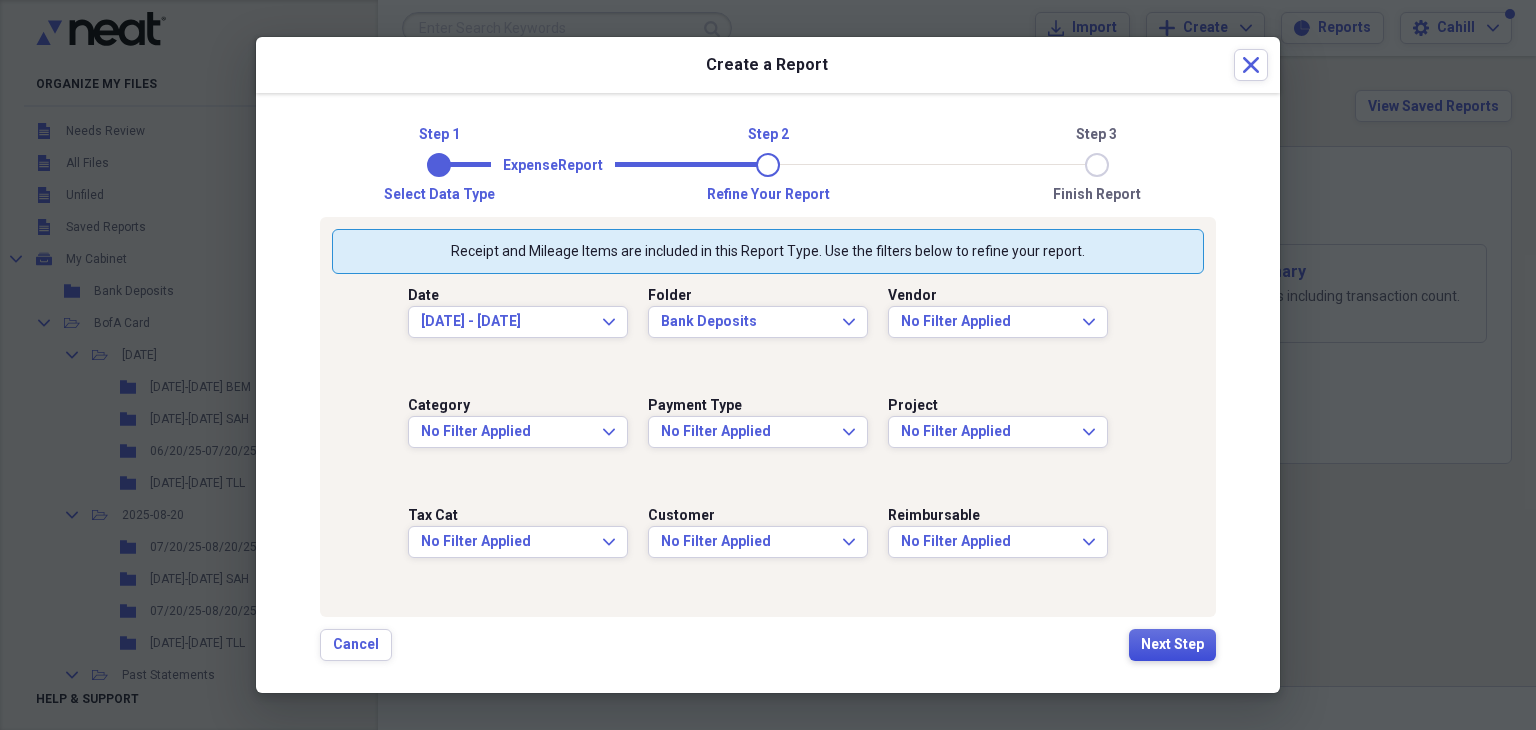 click on "Next Step" at bounding box center [1172, 645] 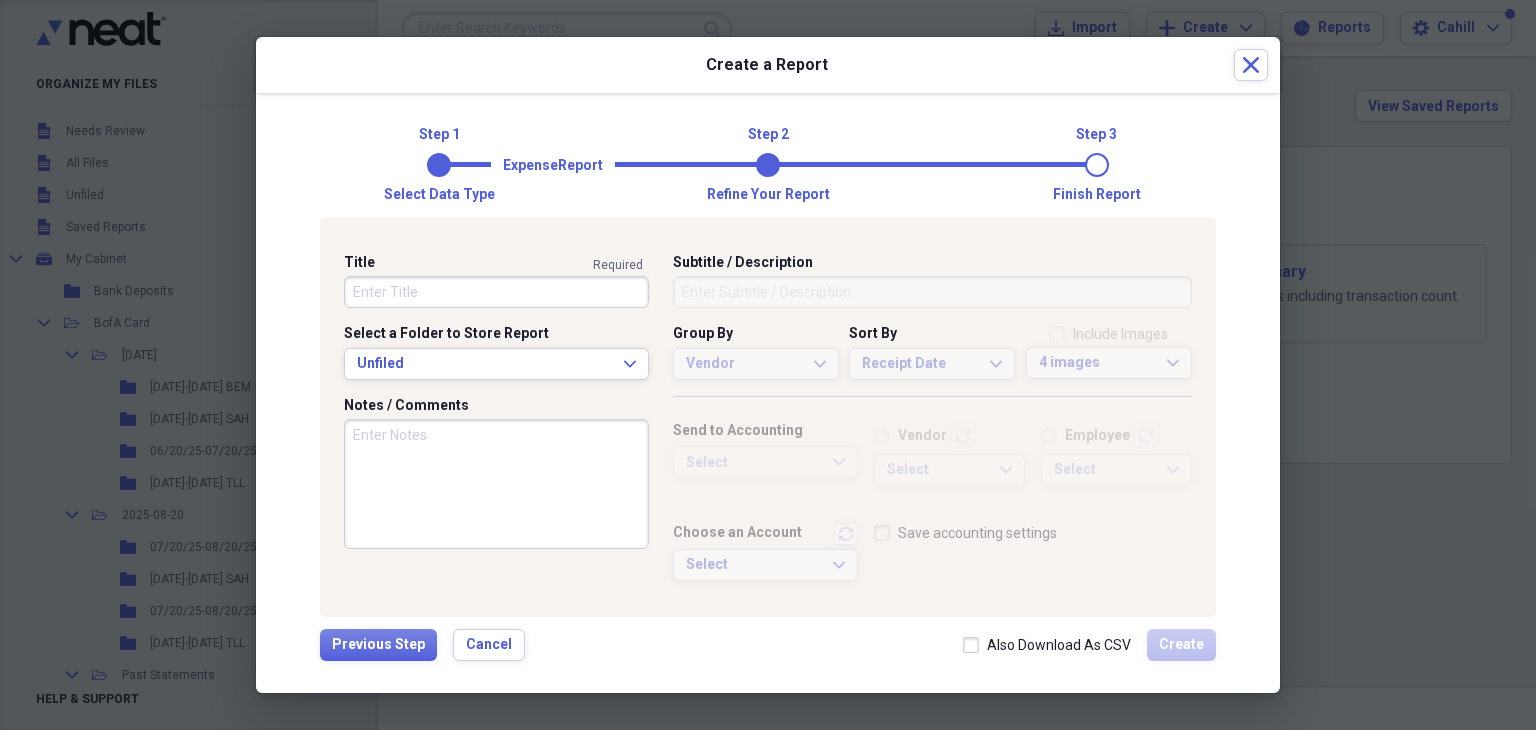 click on "Title" at bounding box center (496, 292) 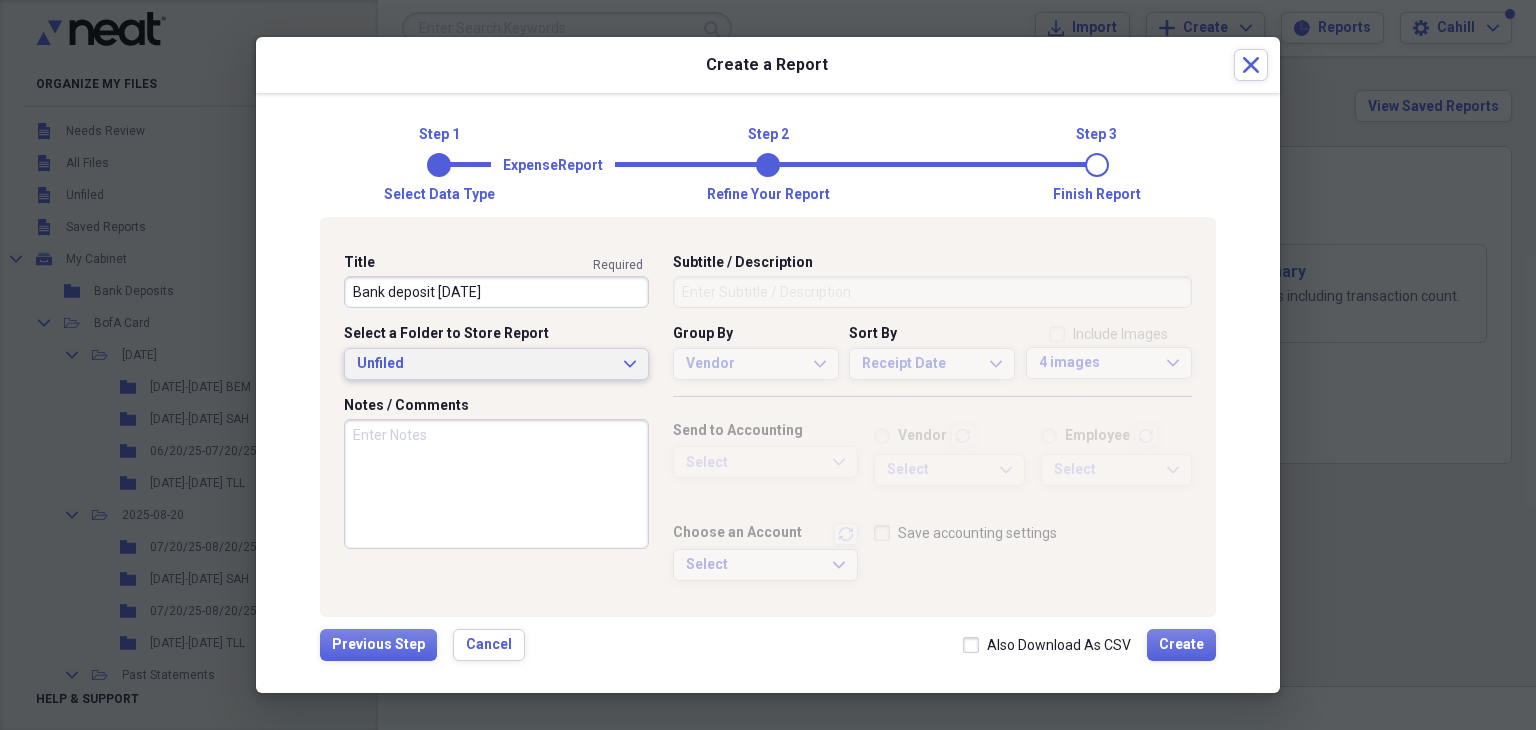 type on "Bank deposit [DATE]" 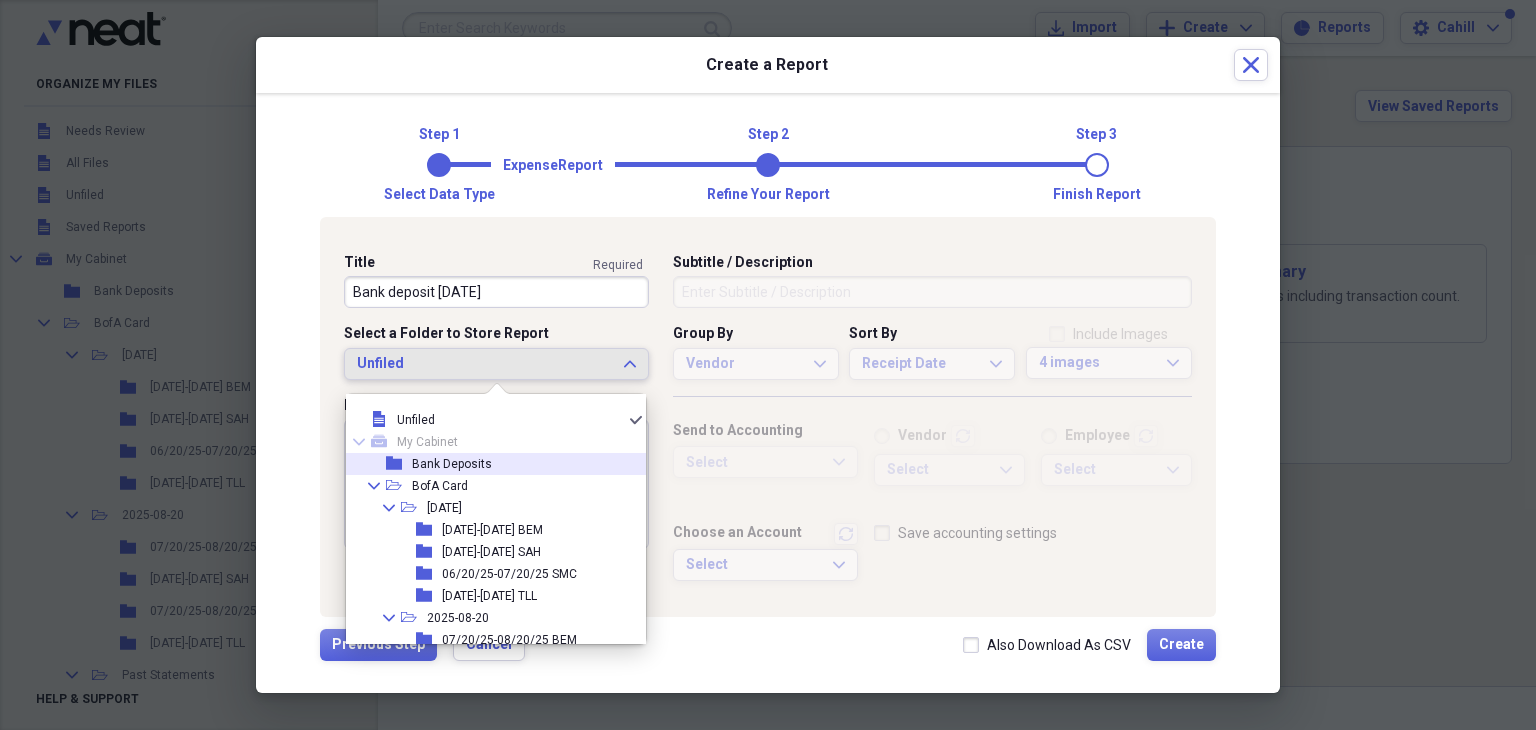 click on "Bank Deposits" at bounding box center [452, 464] 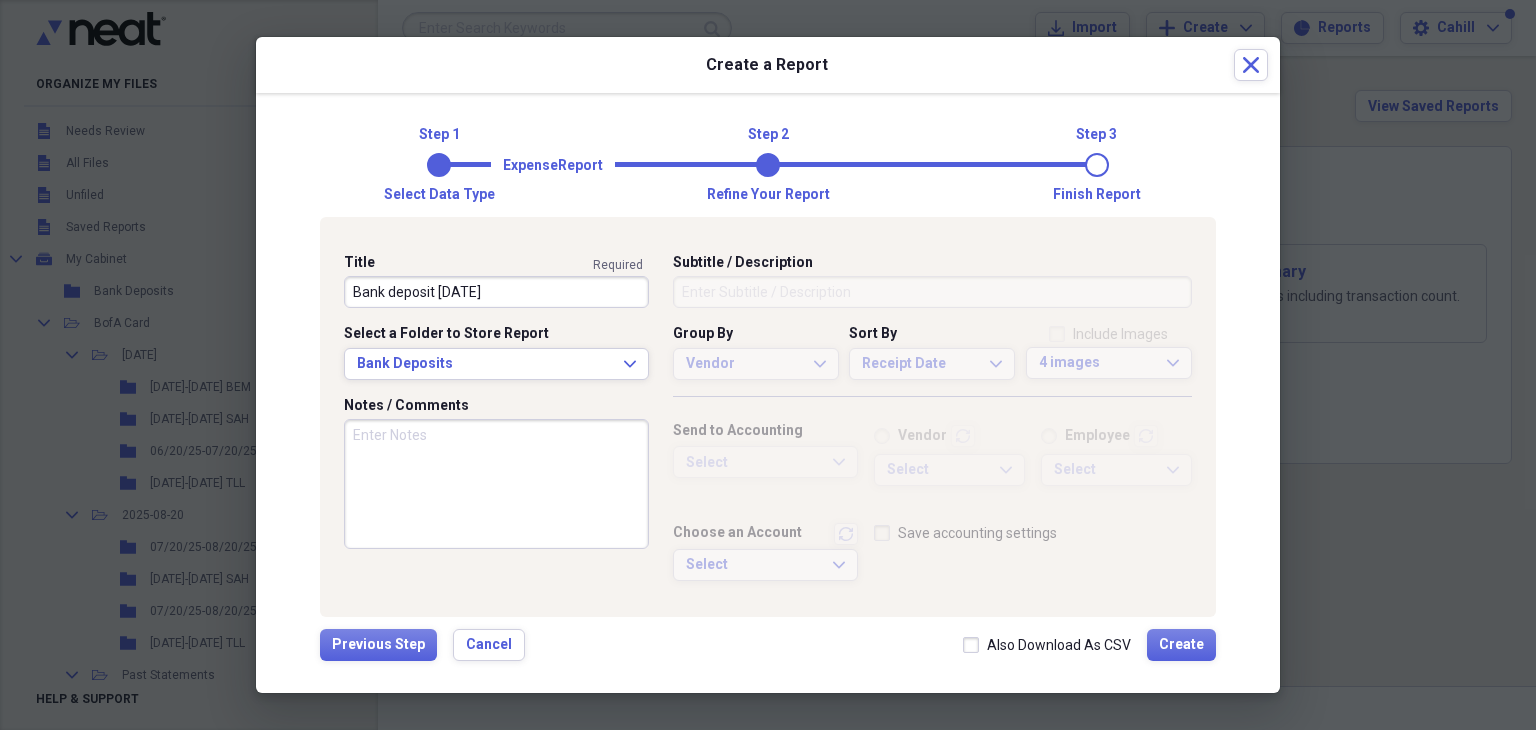 click on "Notes / Comments" at bounding box center [496, 484] 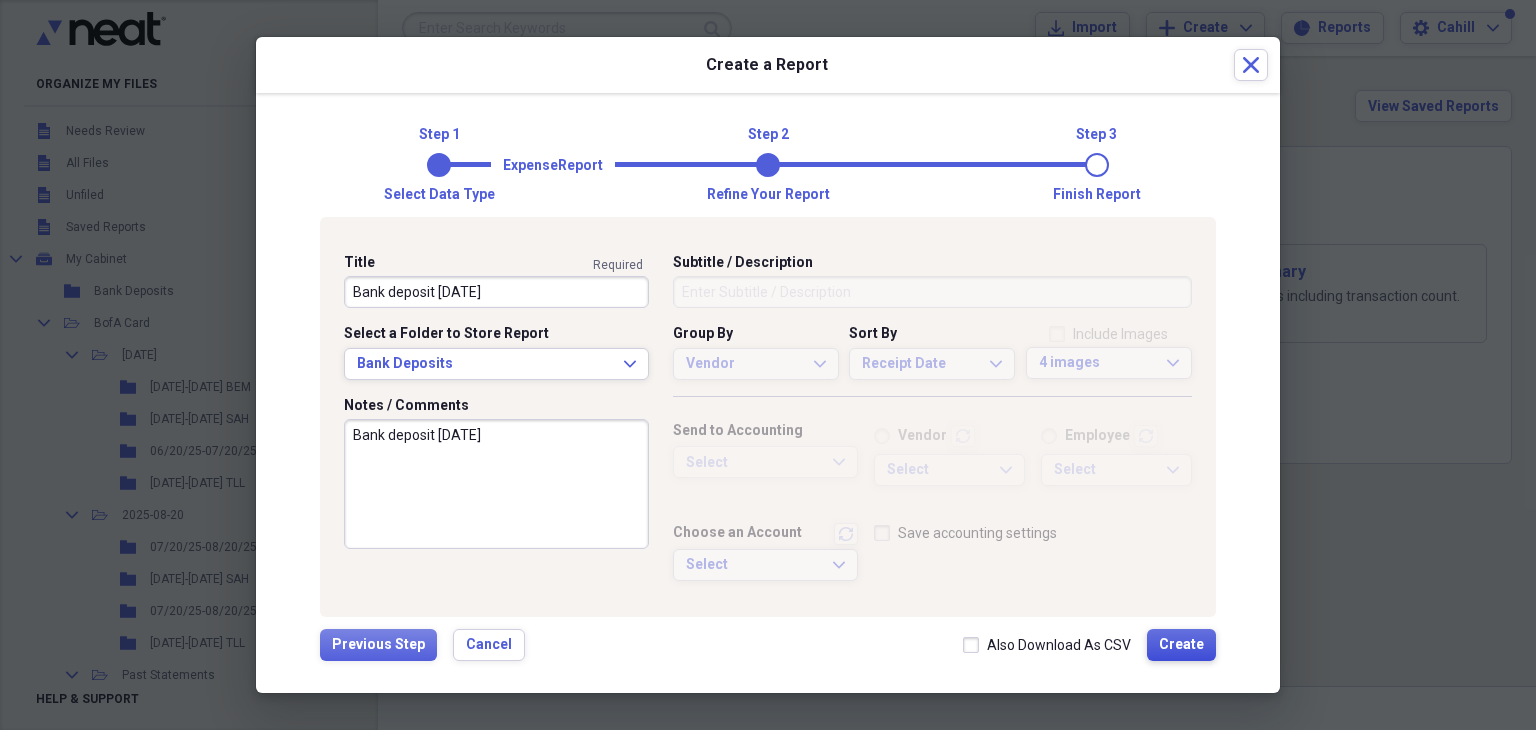 type on "Bank deposit [DATE]" 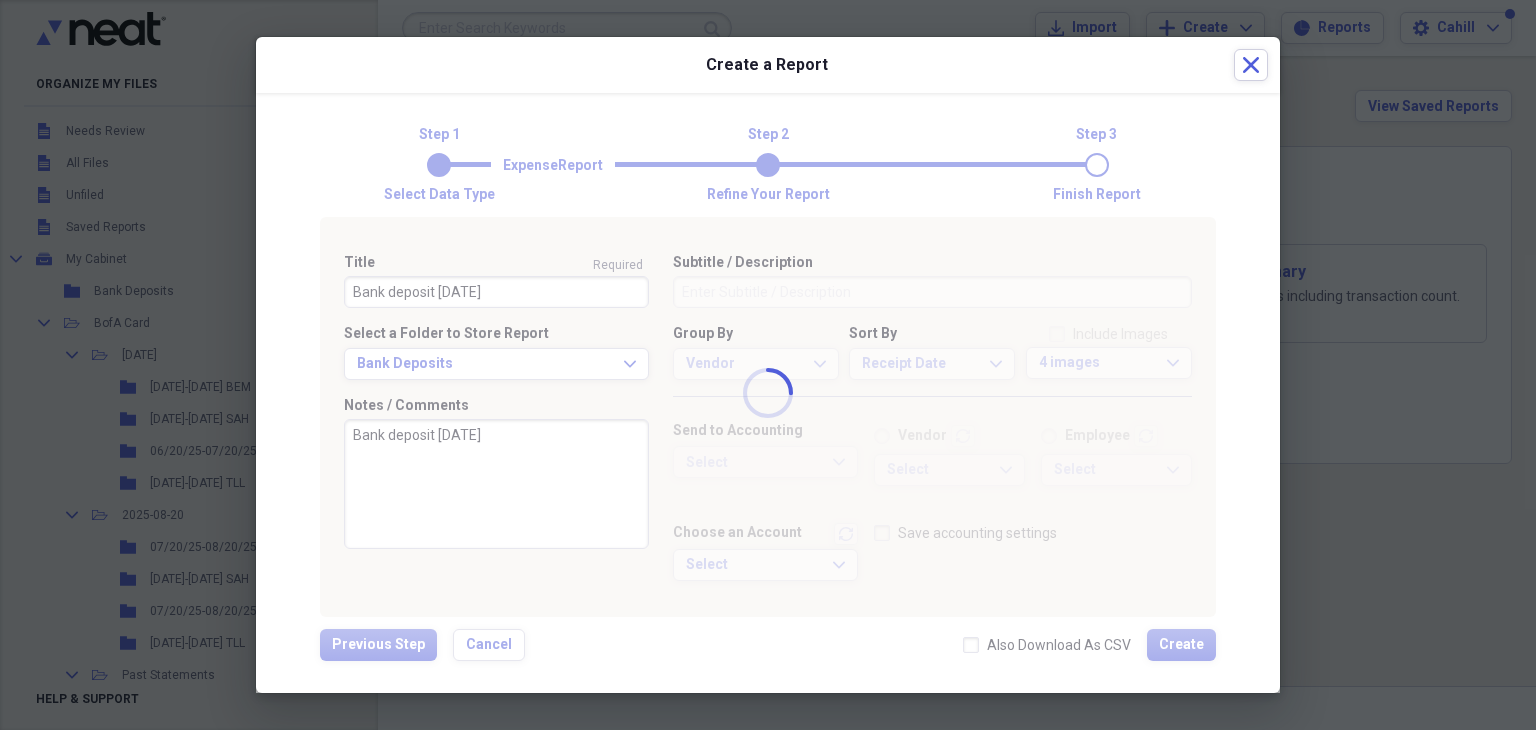 type 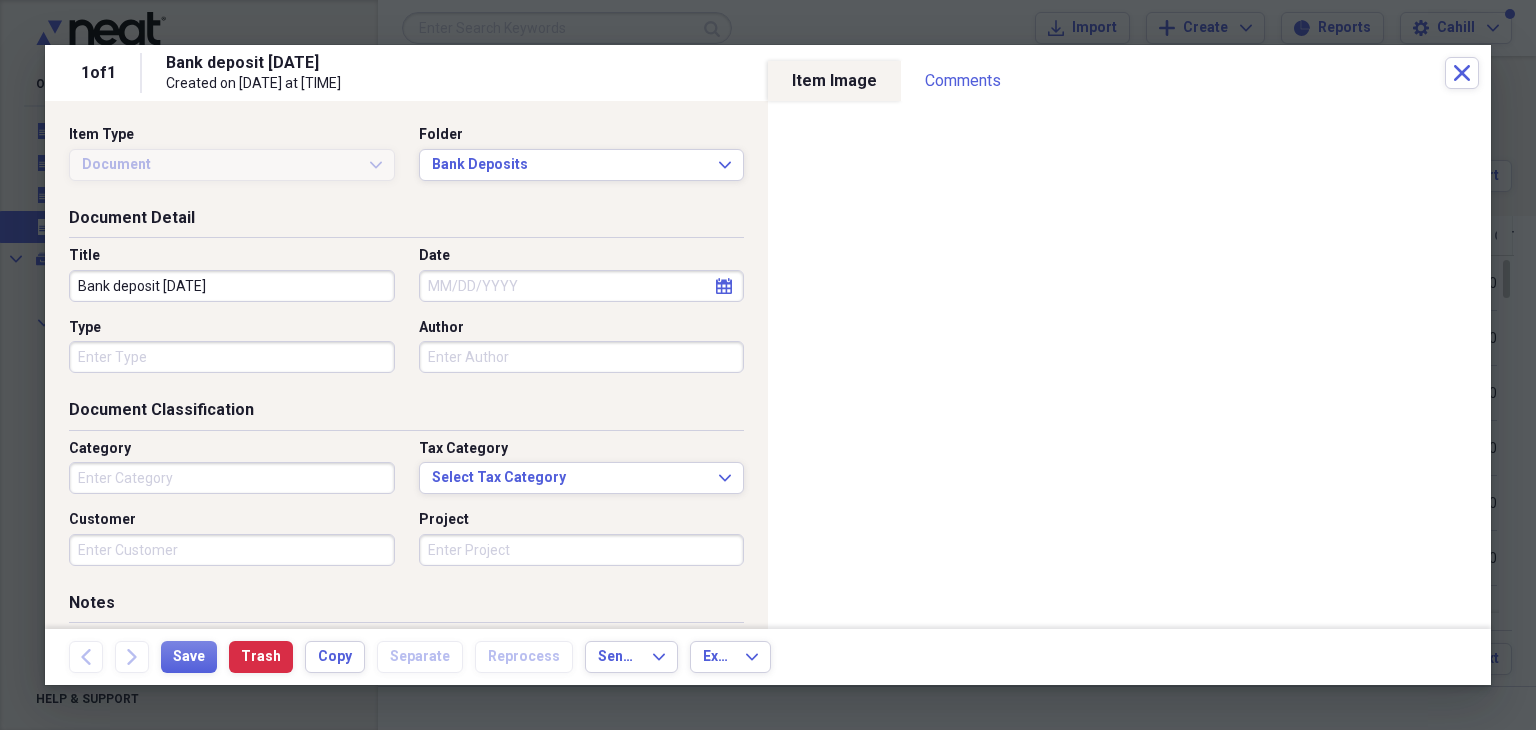 select on "7" 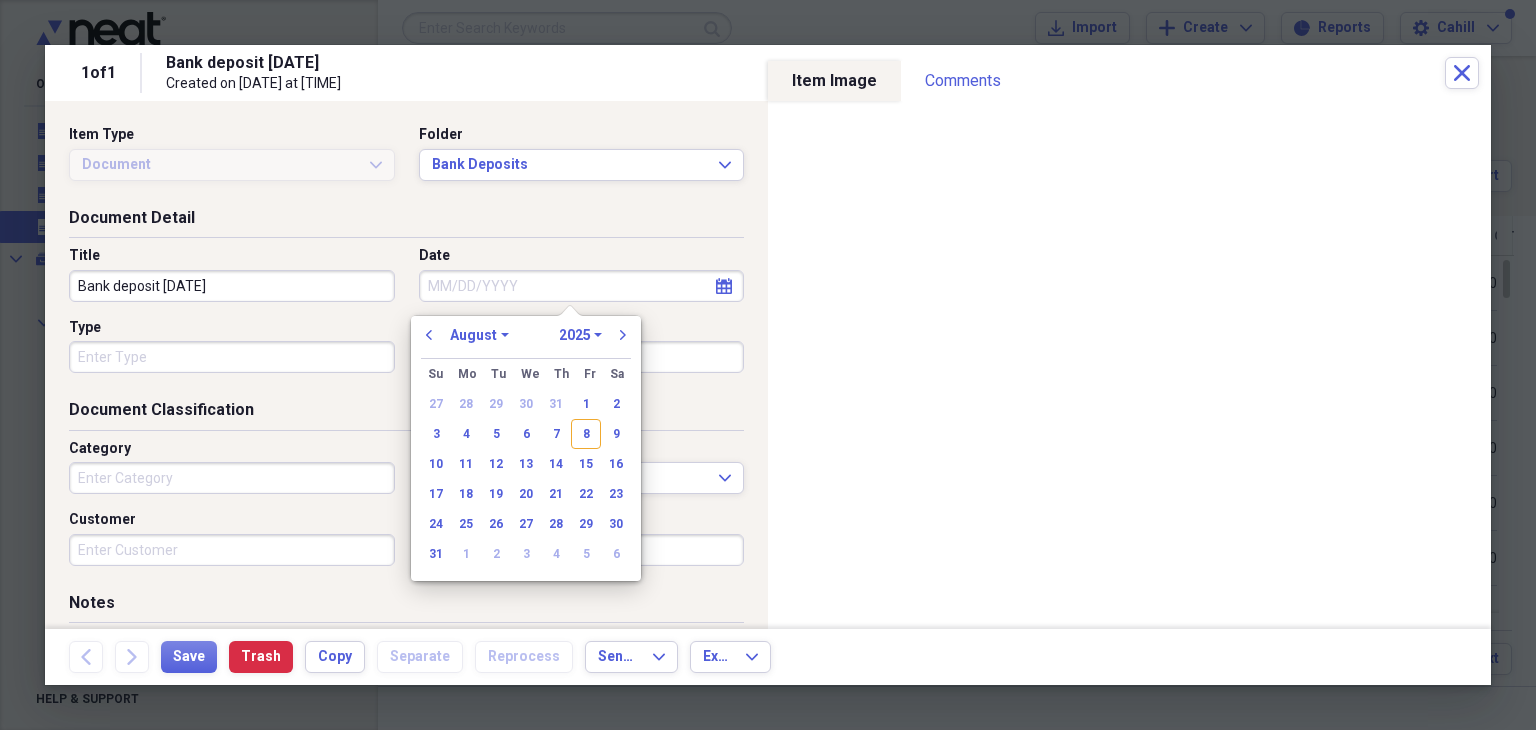 click on "Date" at bounding box center [582, 286] 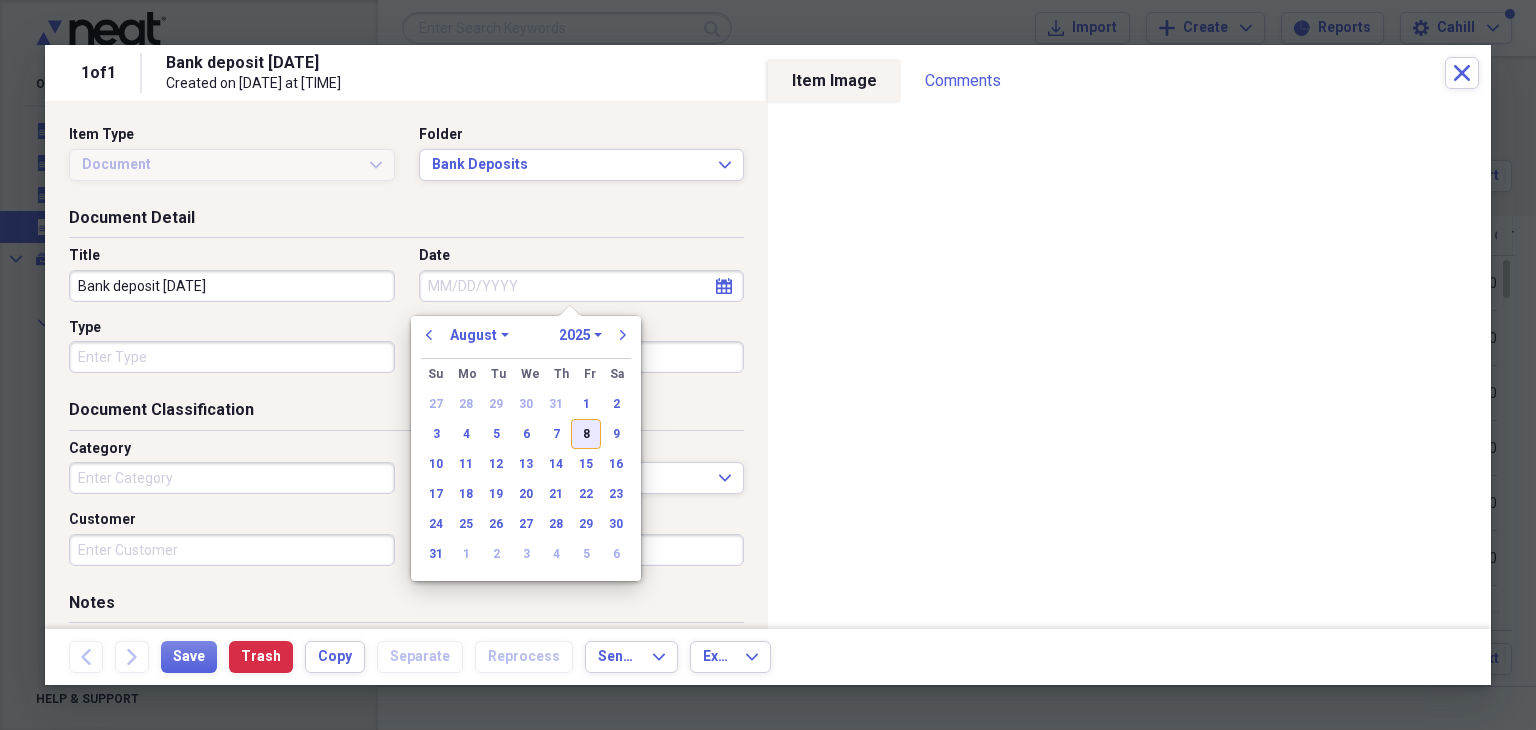 click on "8" at bounding box center [586, 434] 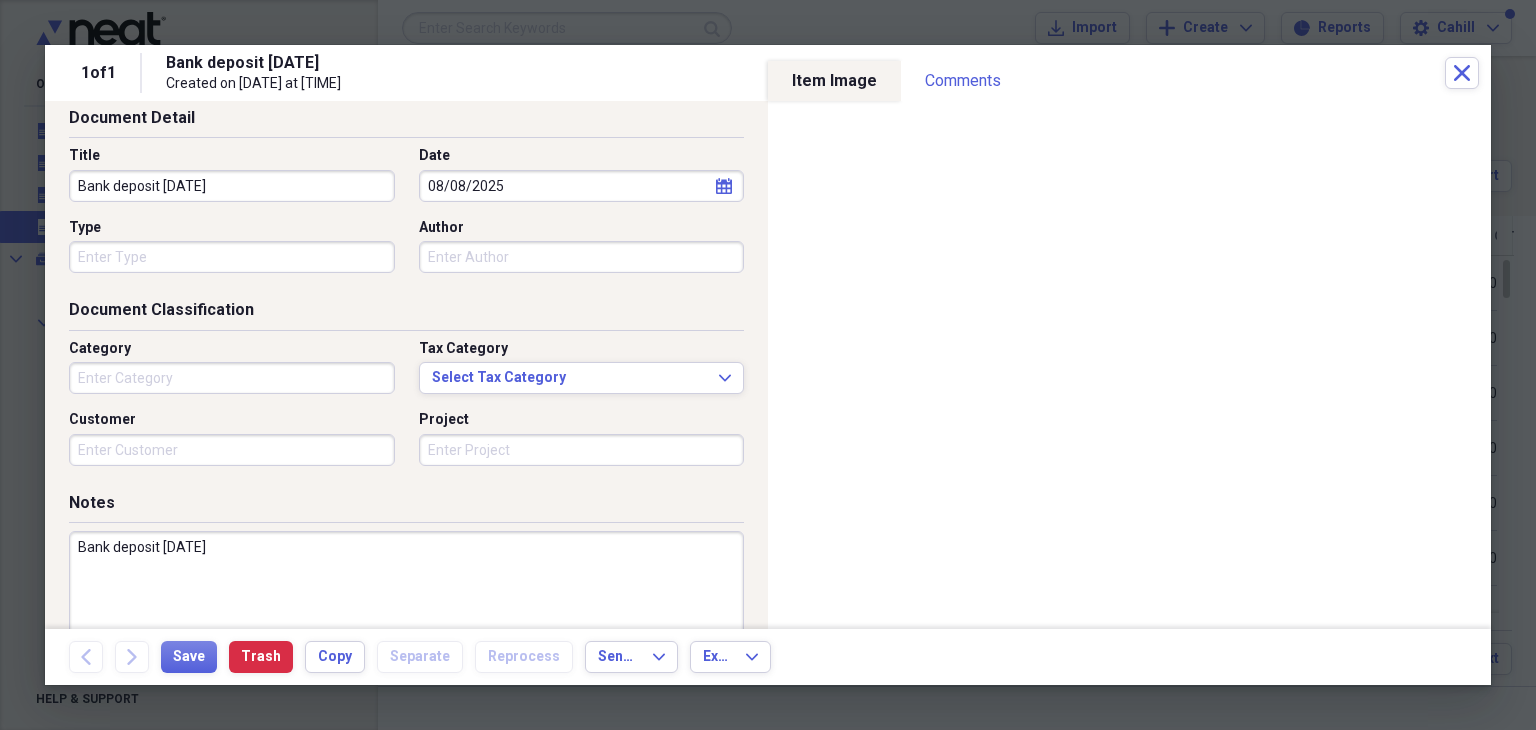 scroll, scrollTop: 0, scrollLeft: 0, axis: both 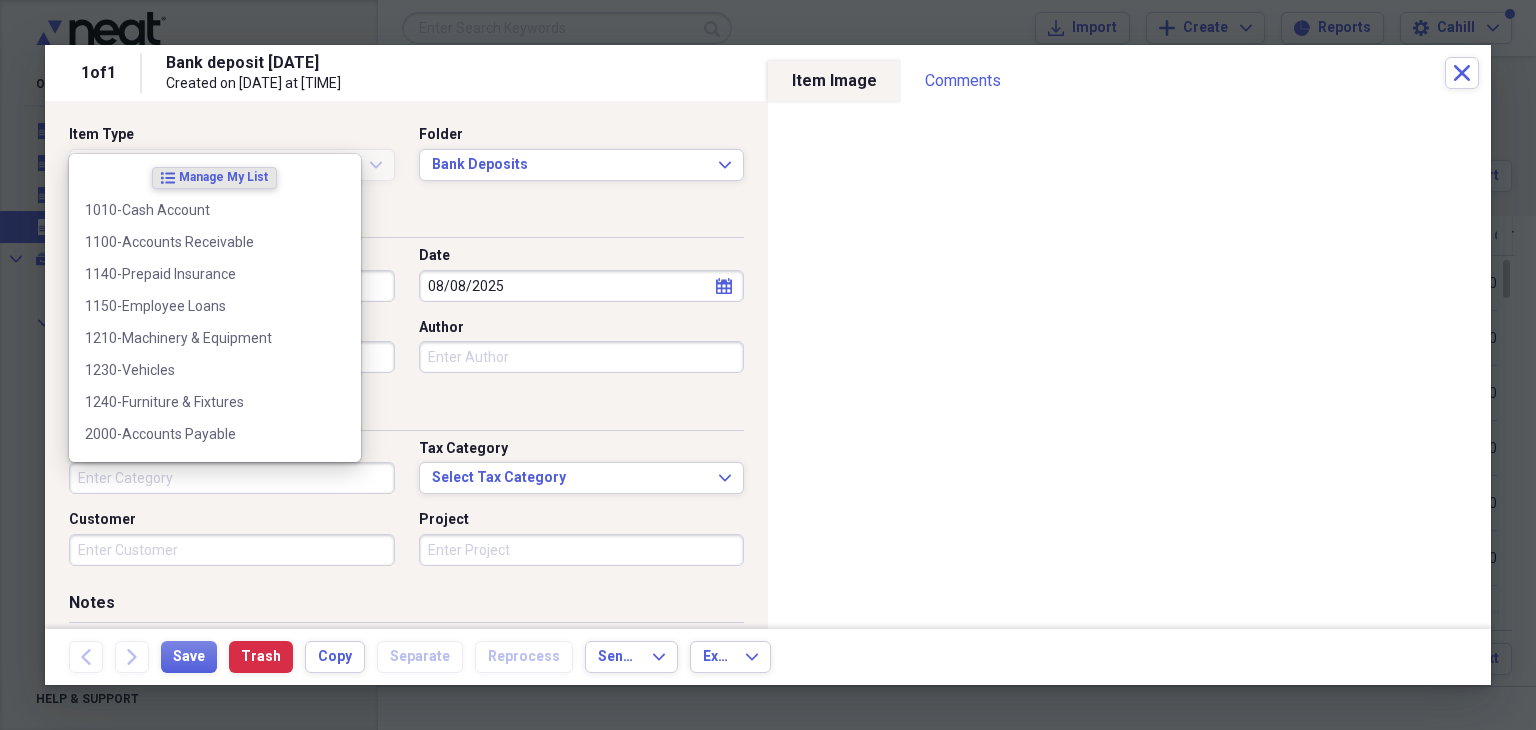click on "Category" at bounding box center [232, 478] 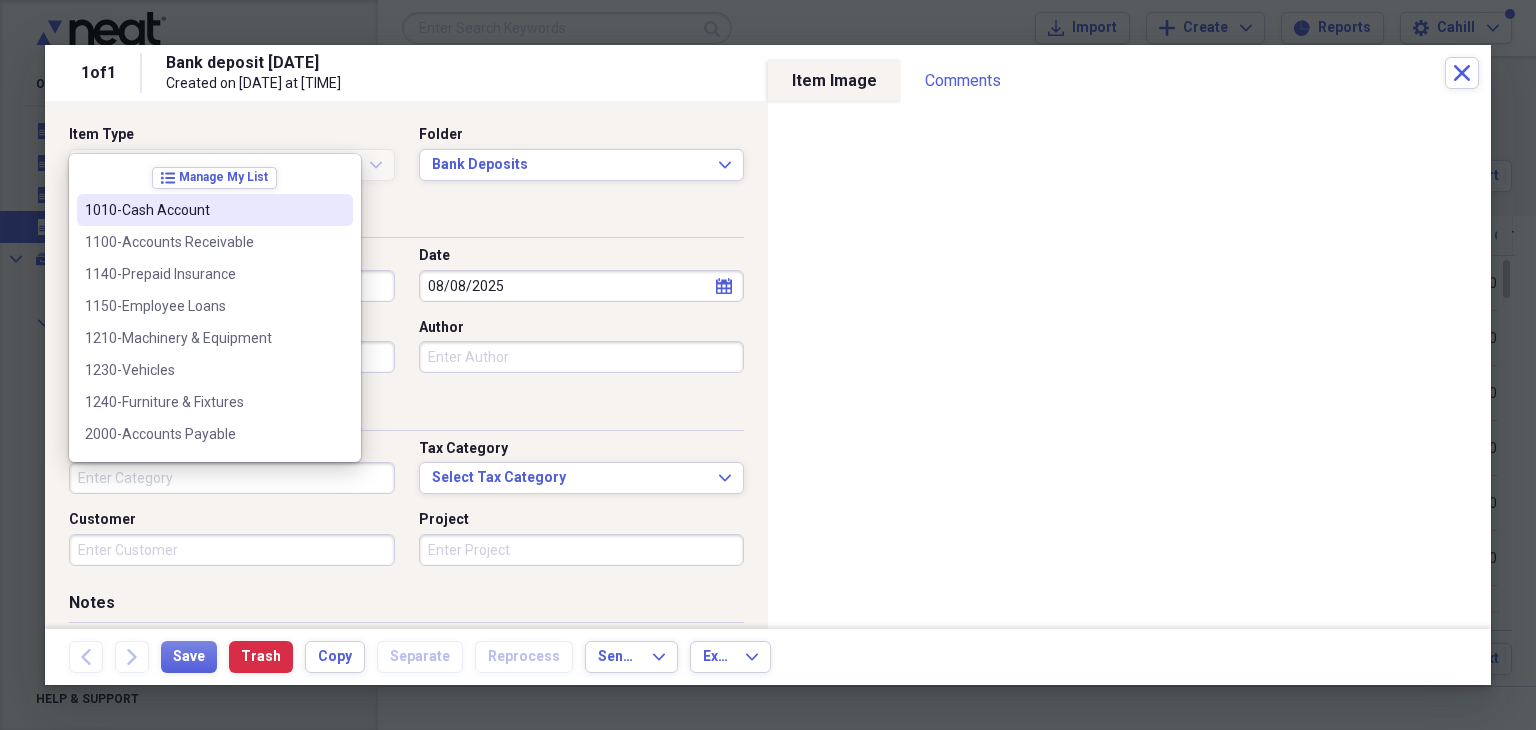 click on "1010-Cash Account" at bounding box center [203, 210] 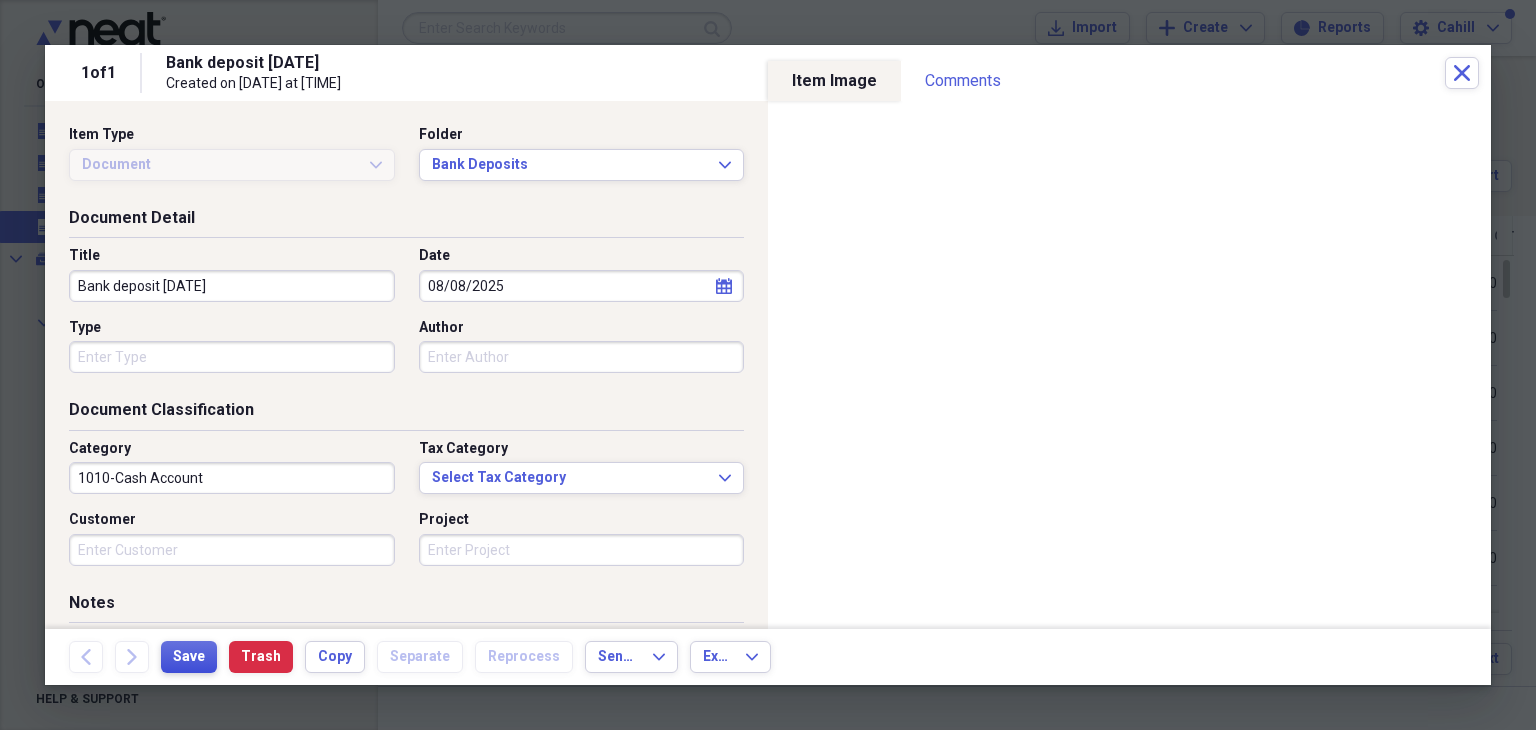 click on "Save" at bounding box center (189, 657) 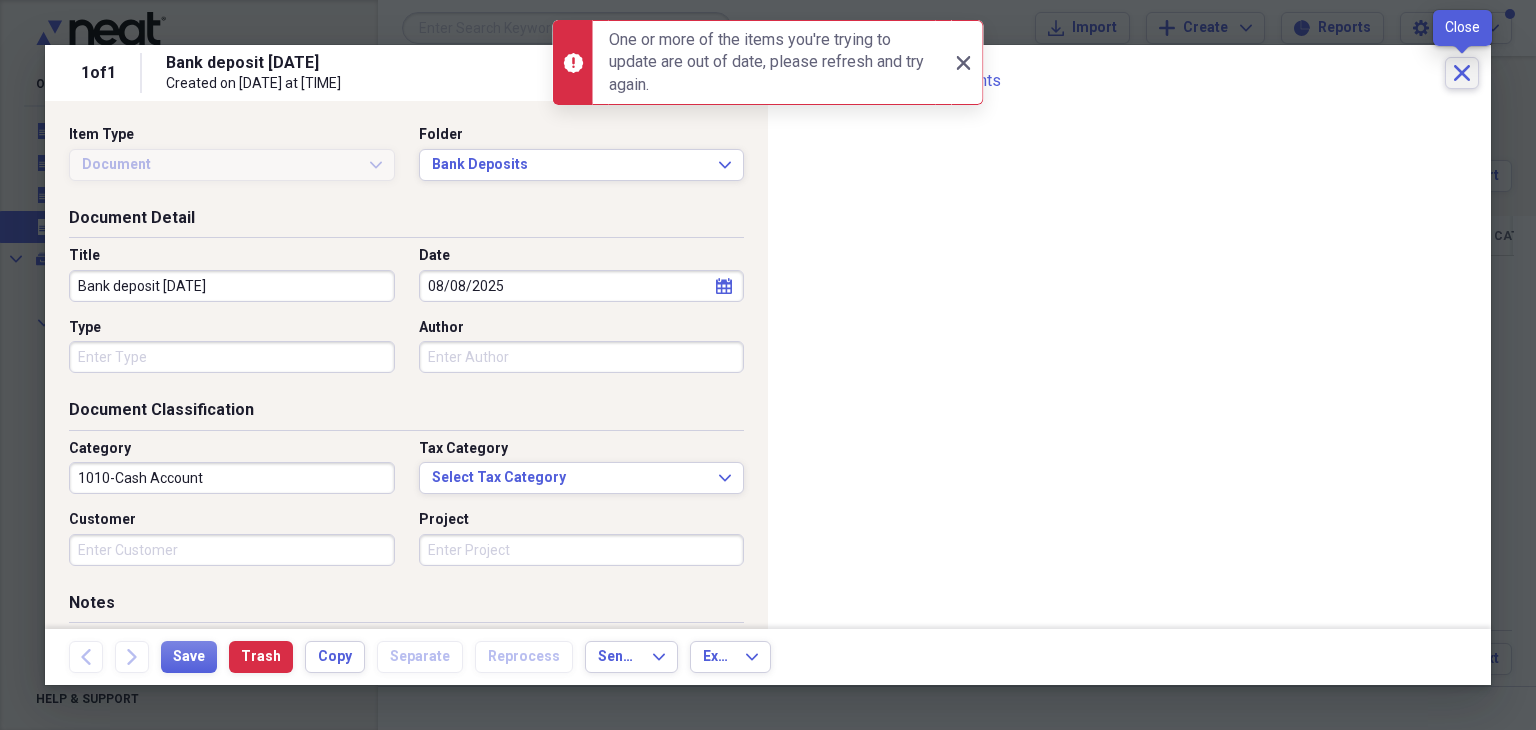 click on "Close" 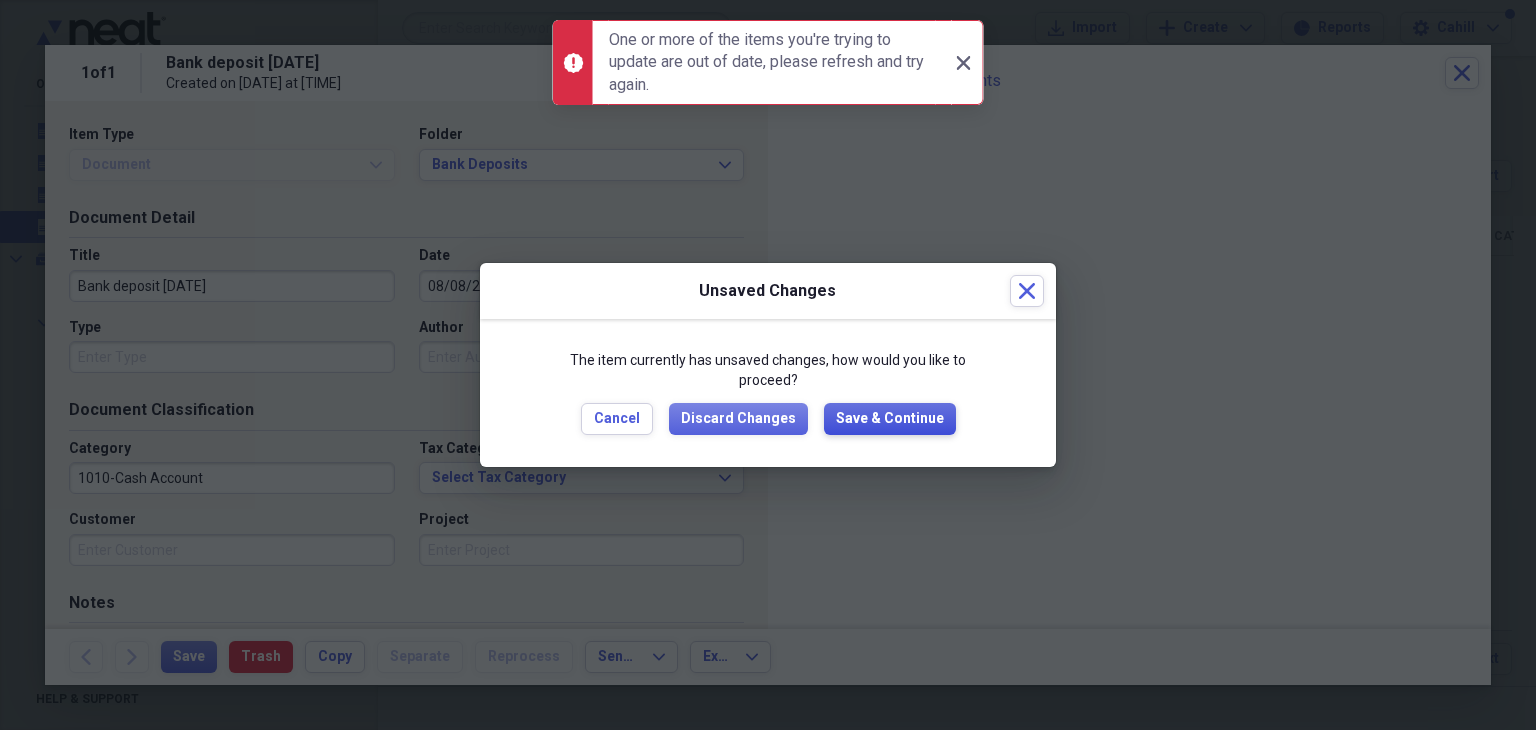 click on "Save & Continue" at bounding box center (890, 419) 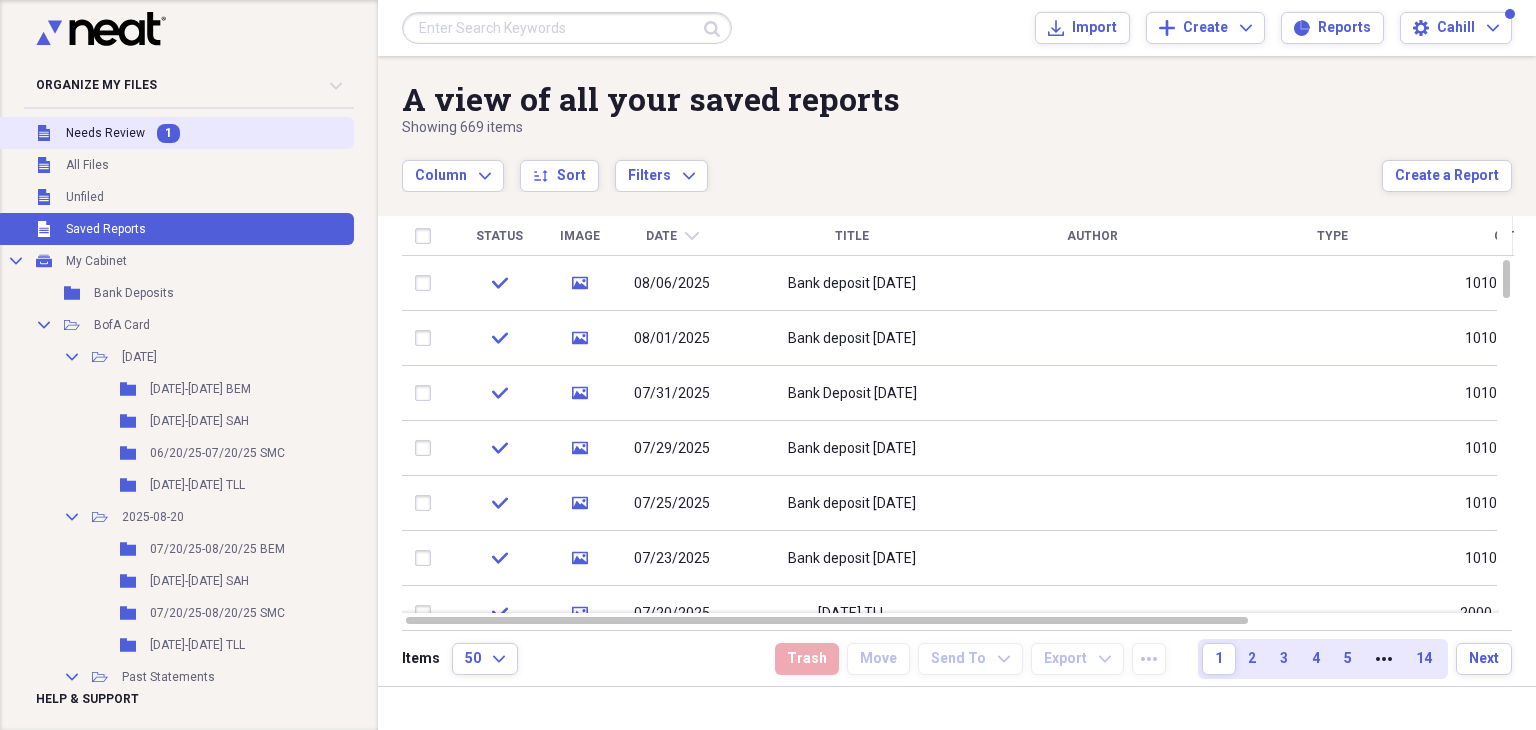 click on "Needs Review" at bounding box center (105, 133) 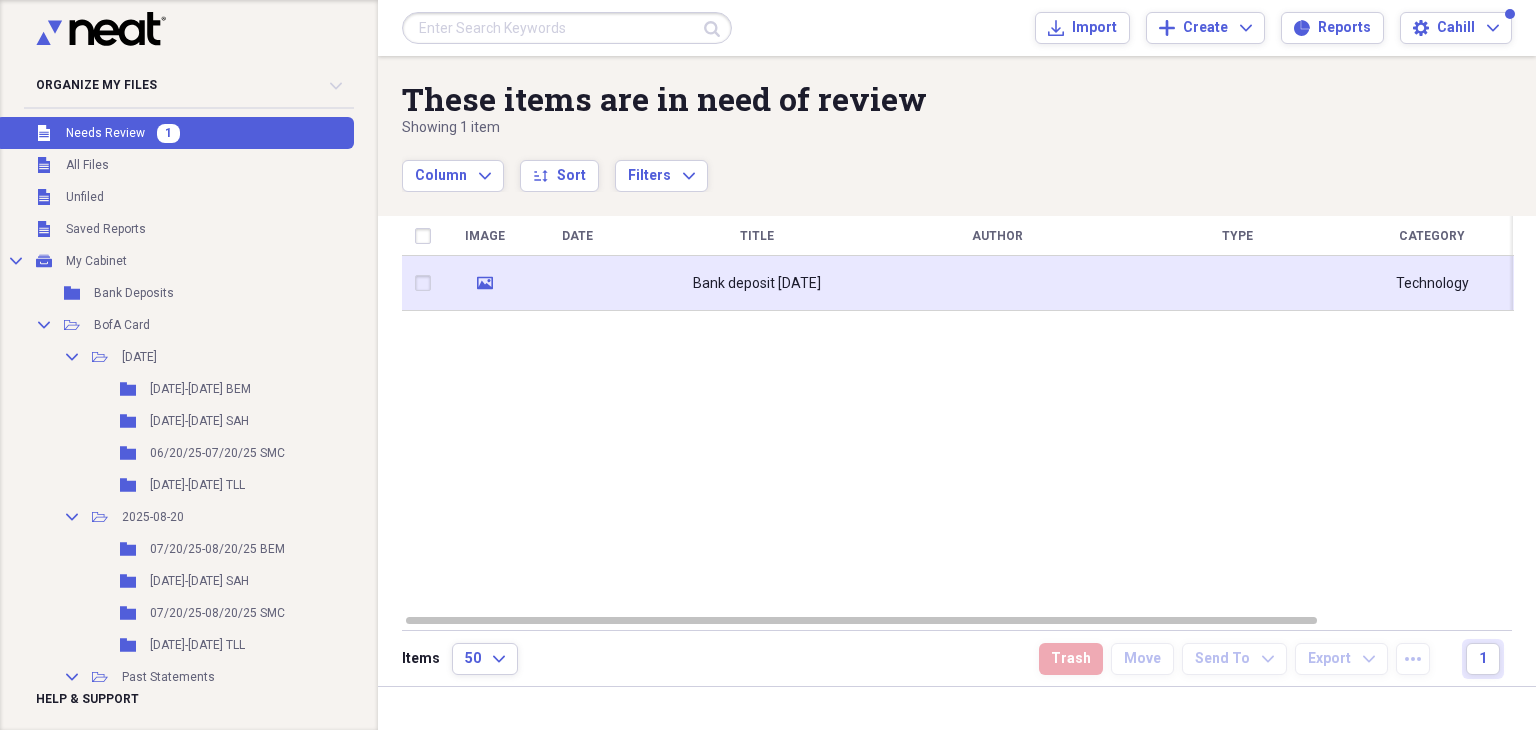 click on "Bank deposit [DATE]" at bounding box center [757, 284] 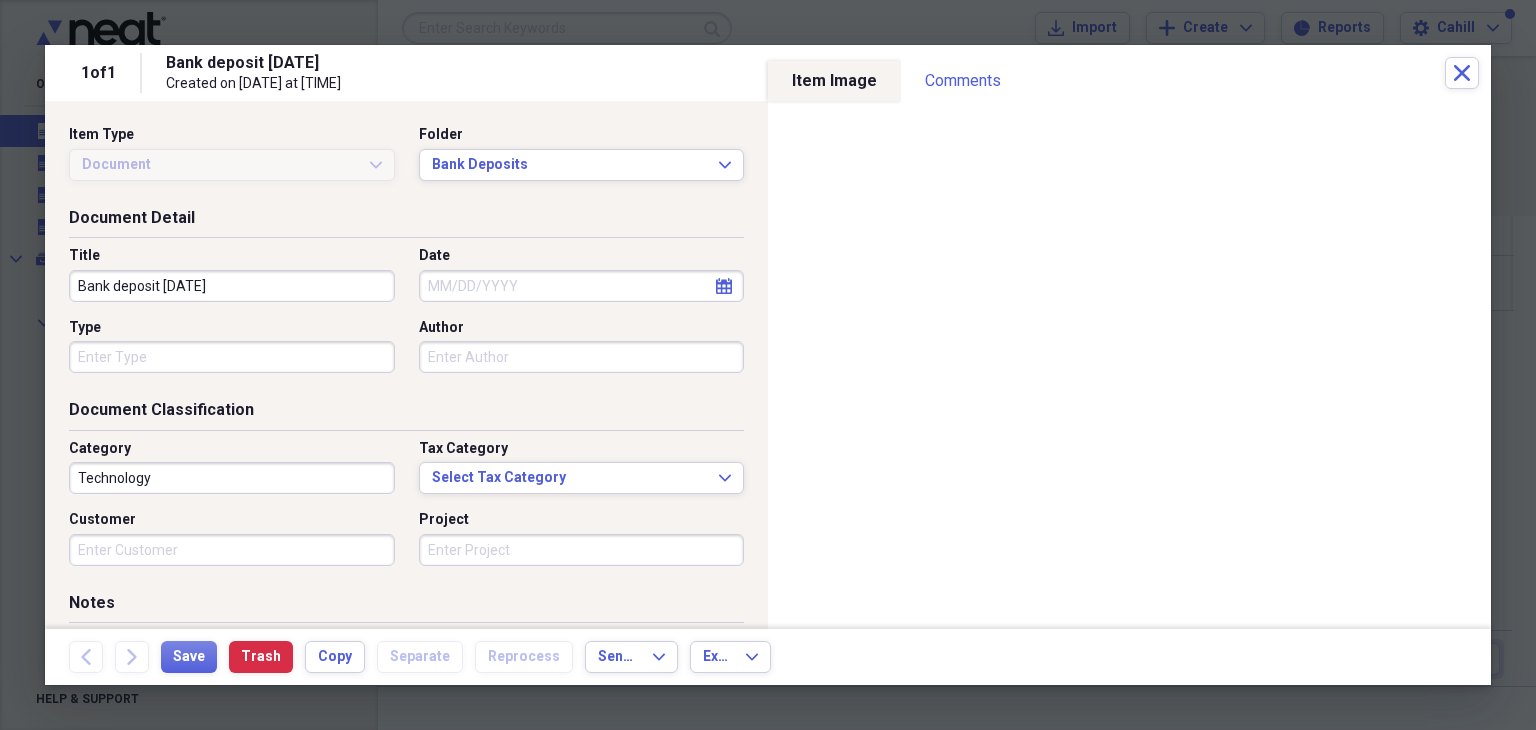 select on "7" 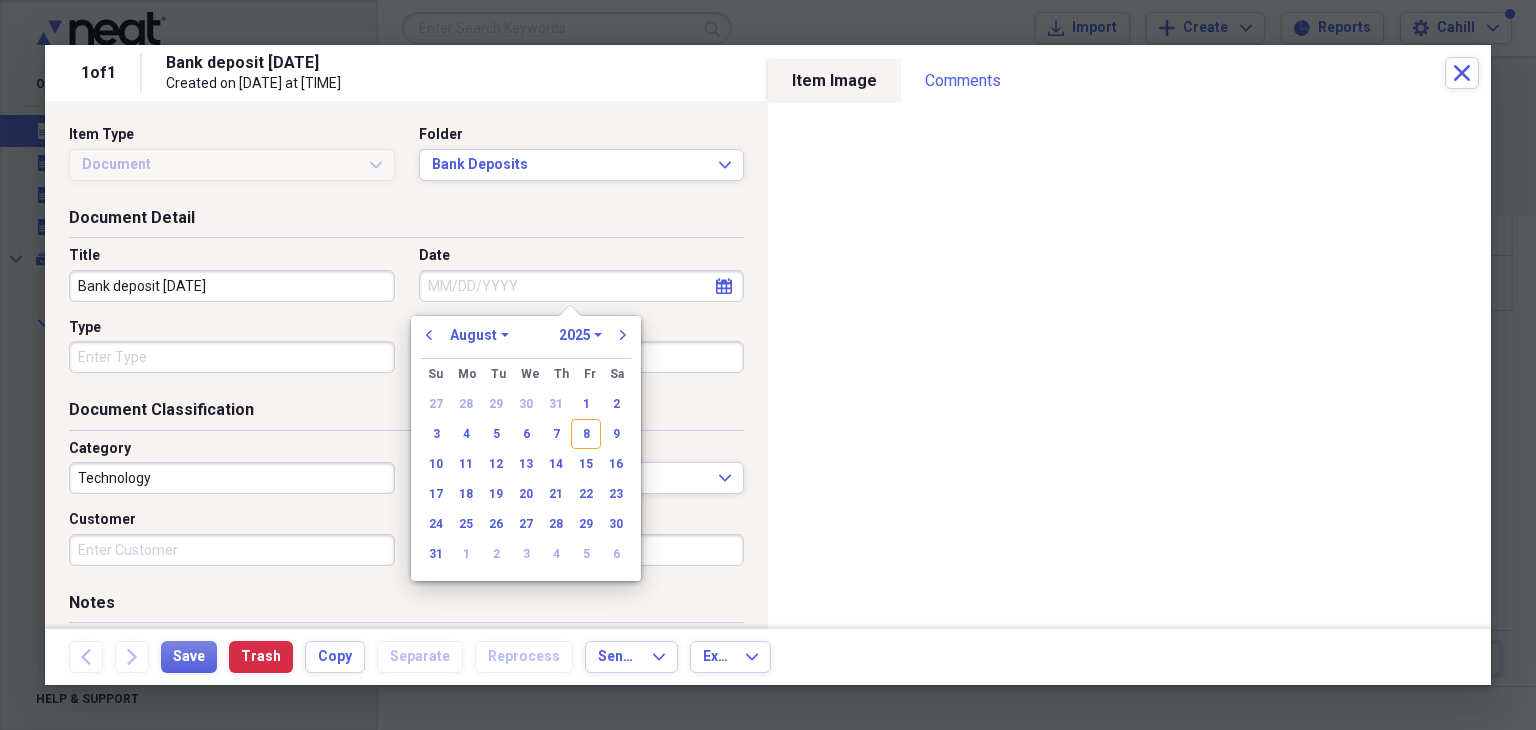 click on "Date" at bounding box center [582, 286] 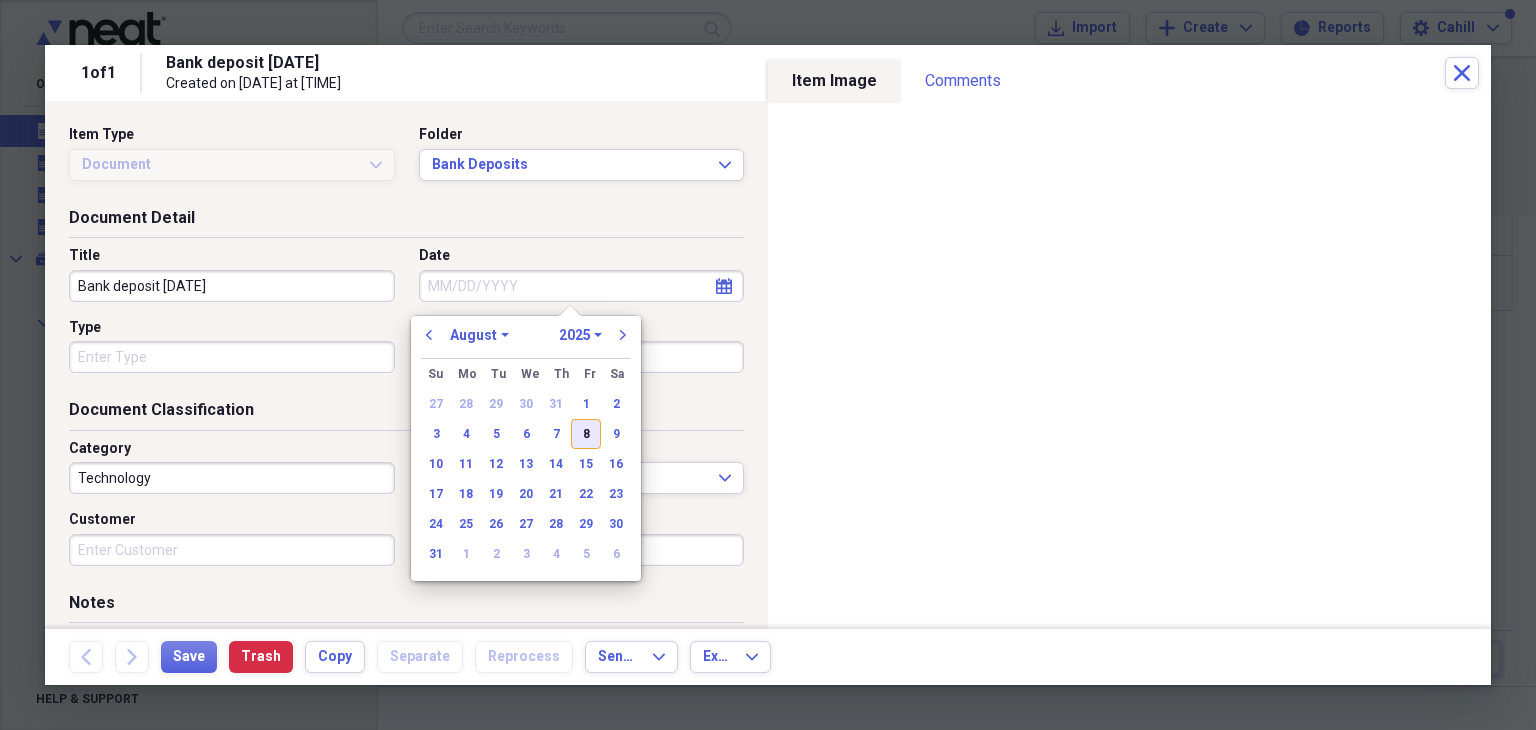 click on "8" at bounding box center (586, 434) 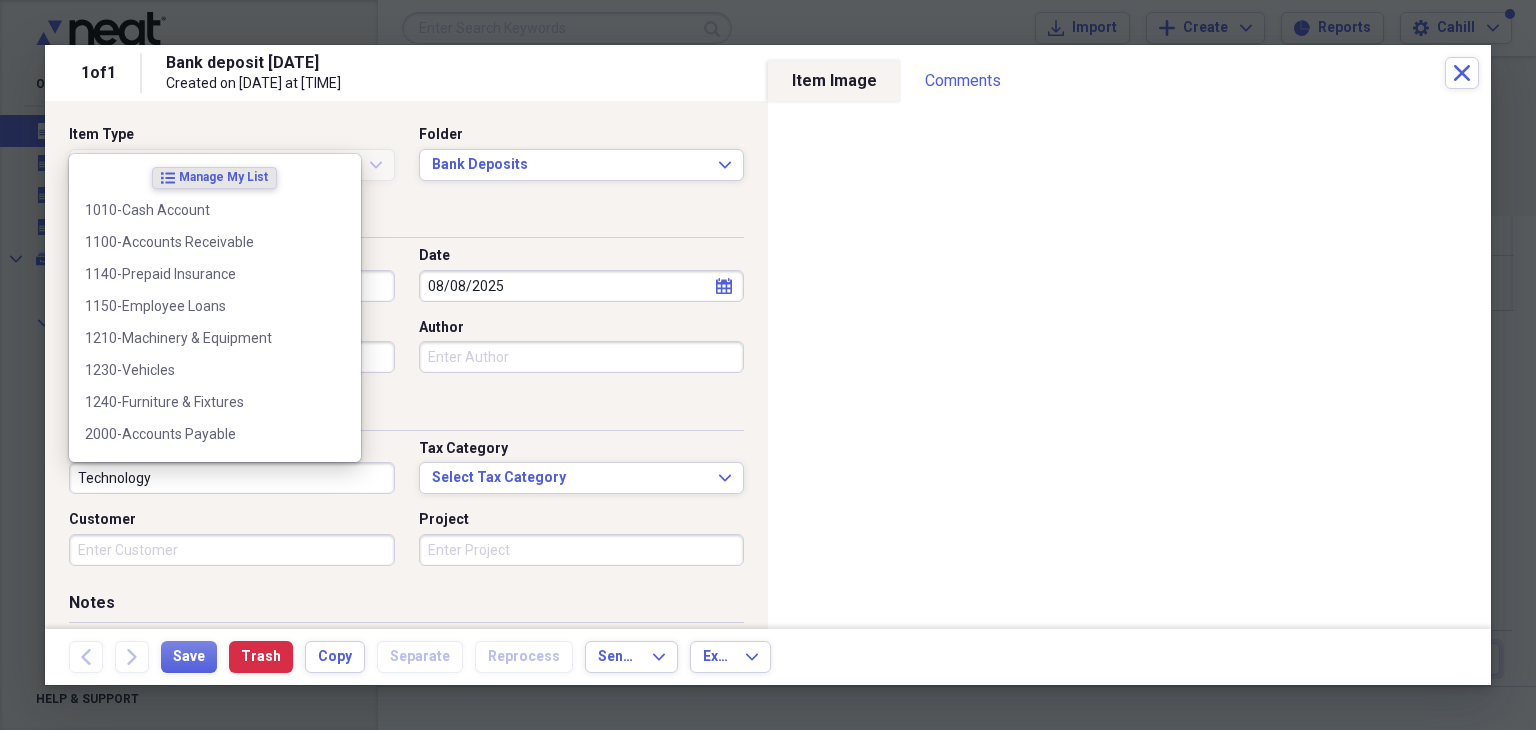 click on "Technology" at bounding box center [232, 478] 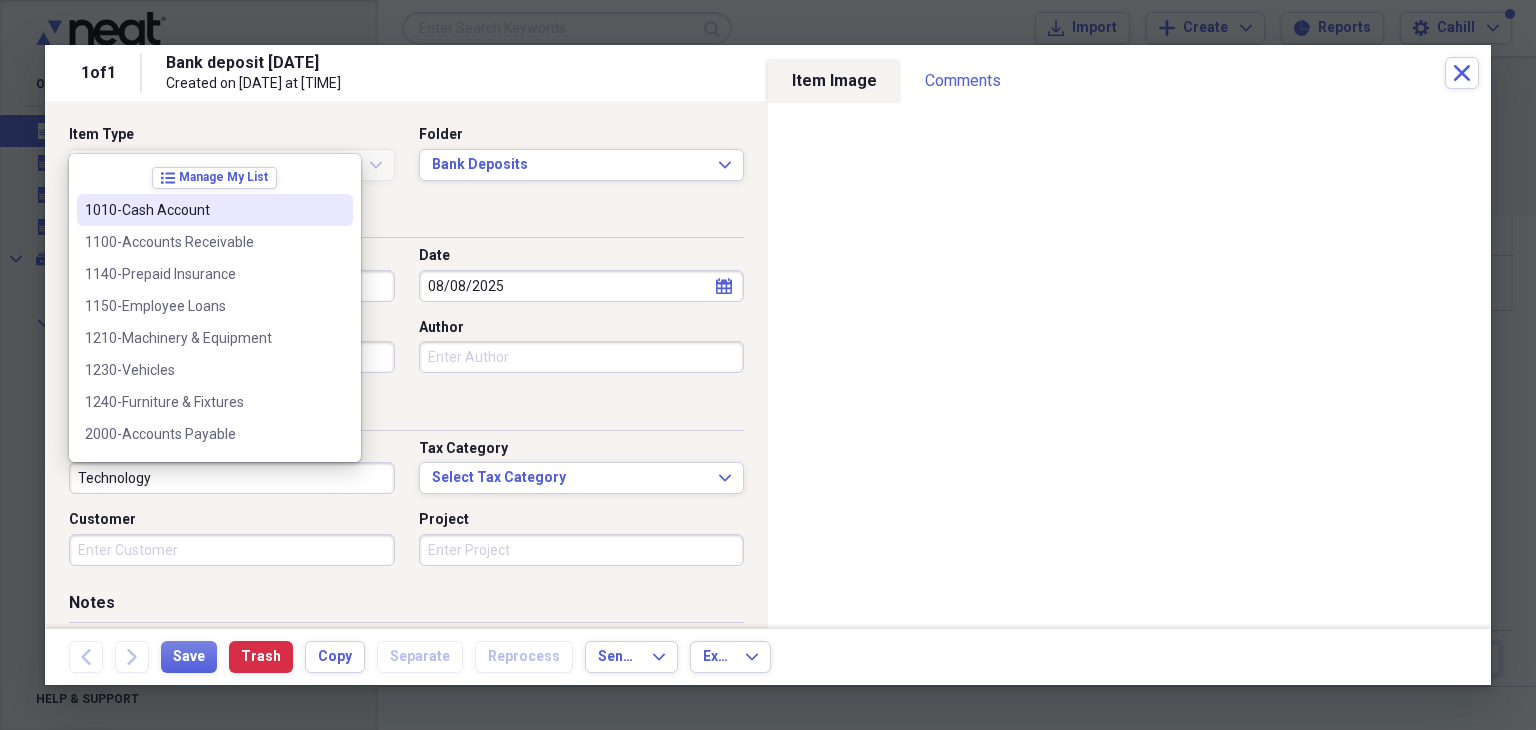 click on "1010-Cash Account" at bounding box center [203, 210] 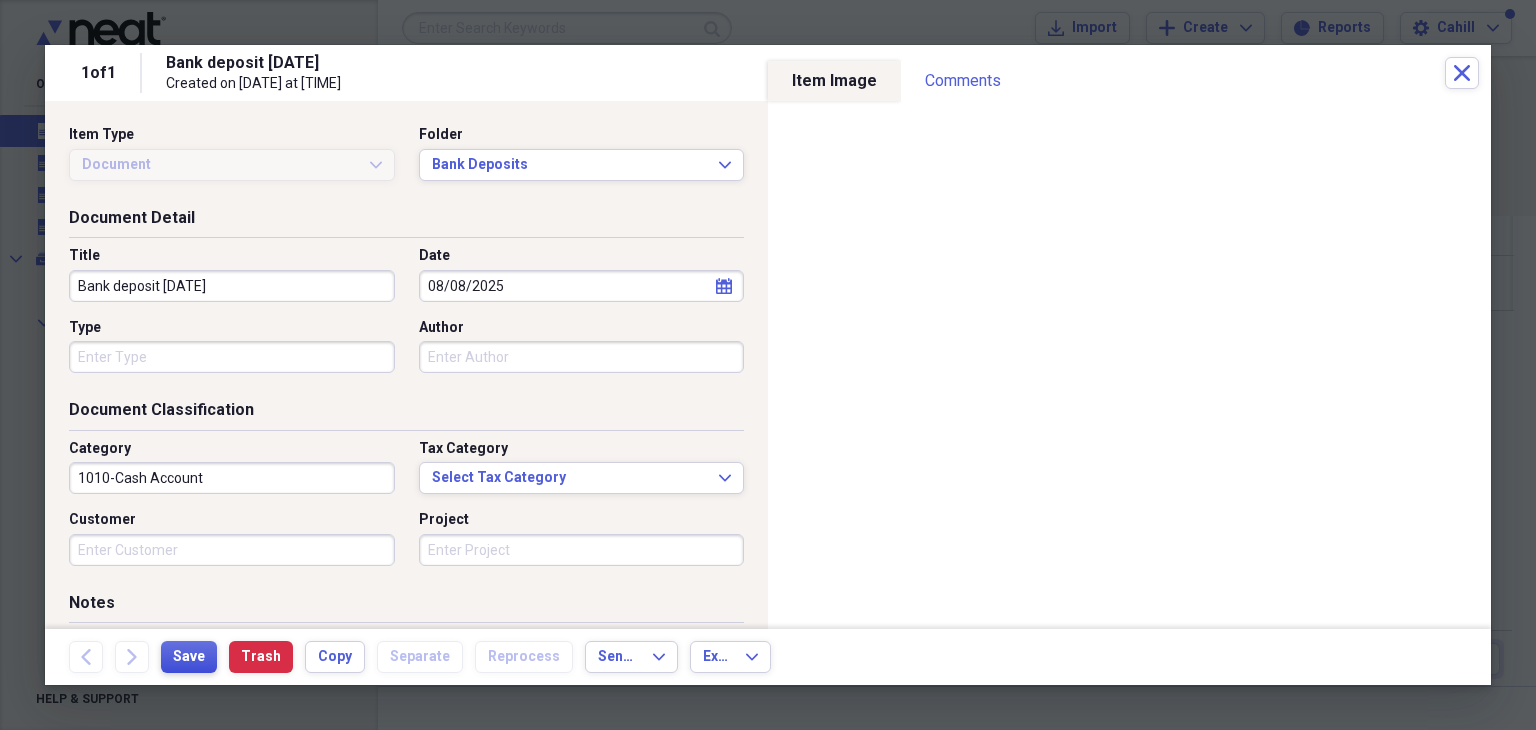 click on "Save" at bounding box center (189, 657) 